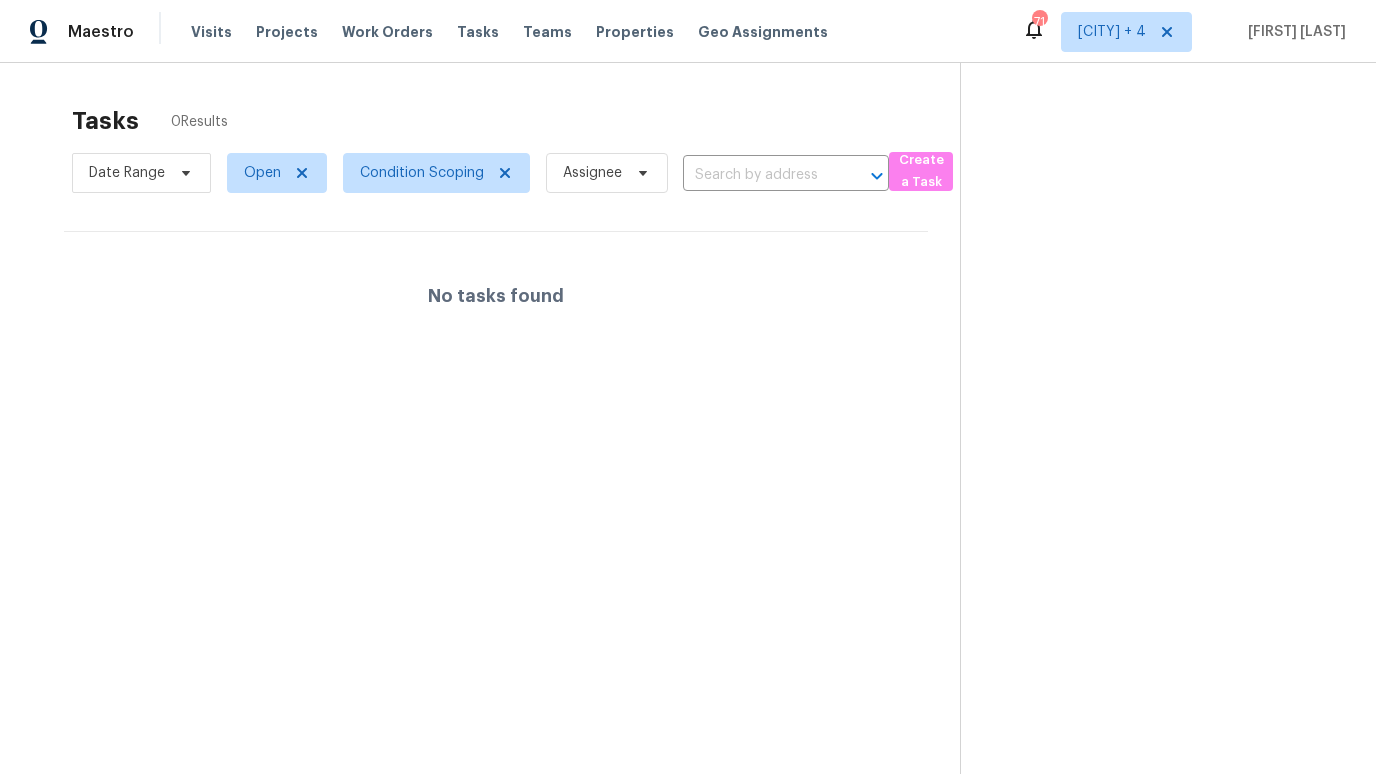 scroll, scrollTop: 0, scrollLeft: 0, axis: both 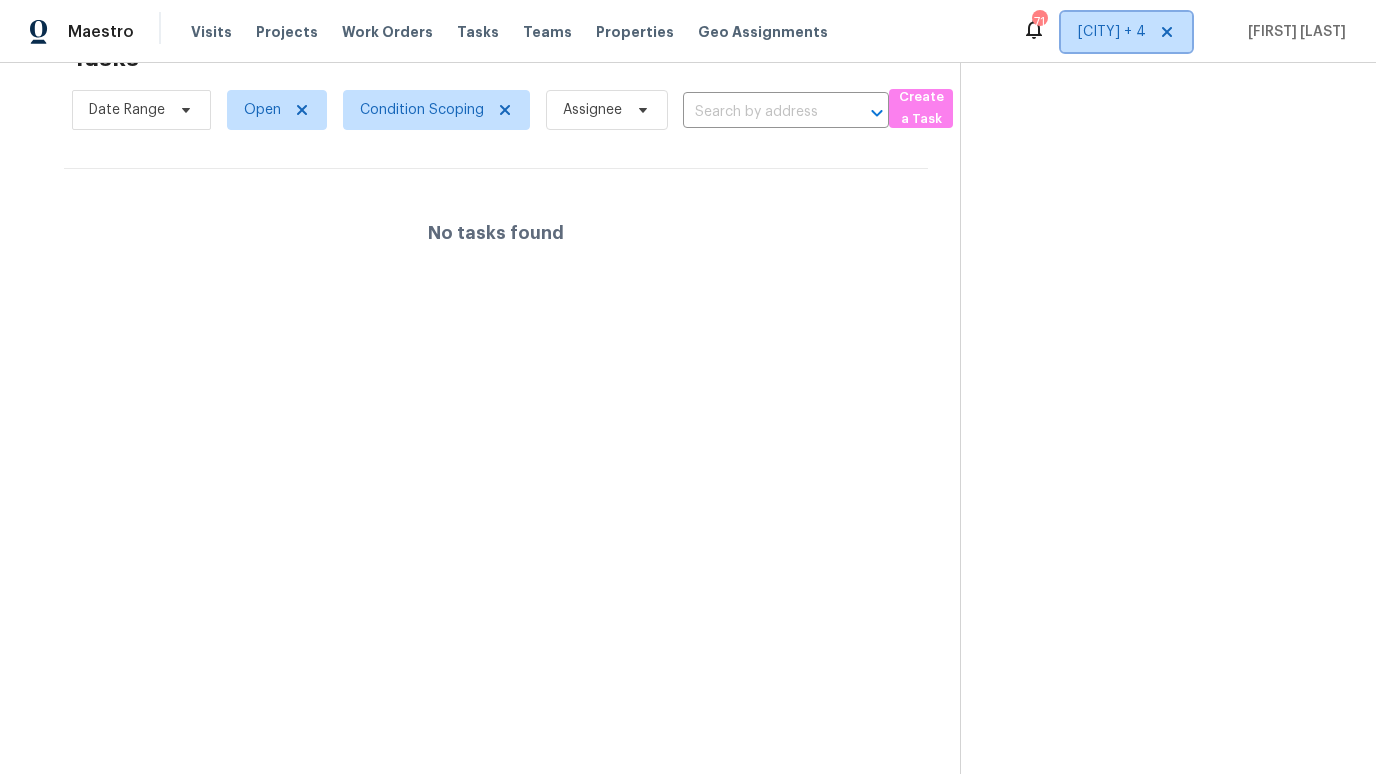 click on "[CITY] + 4" at bounding box center (1112, 32) 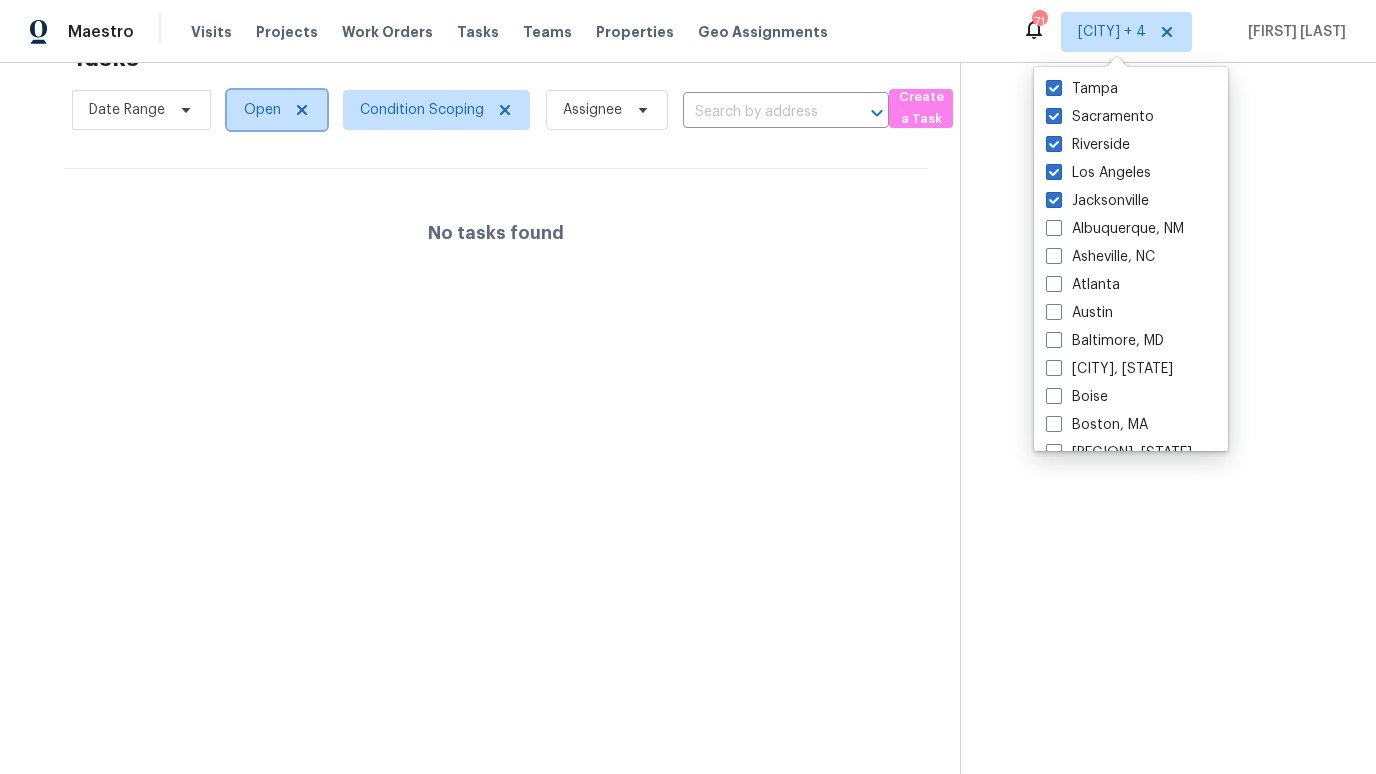 click on "Open" at bounding box center [262, 110] 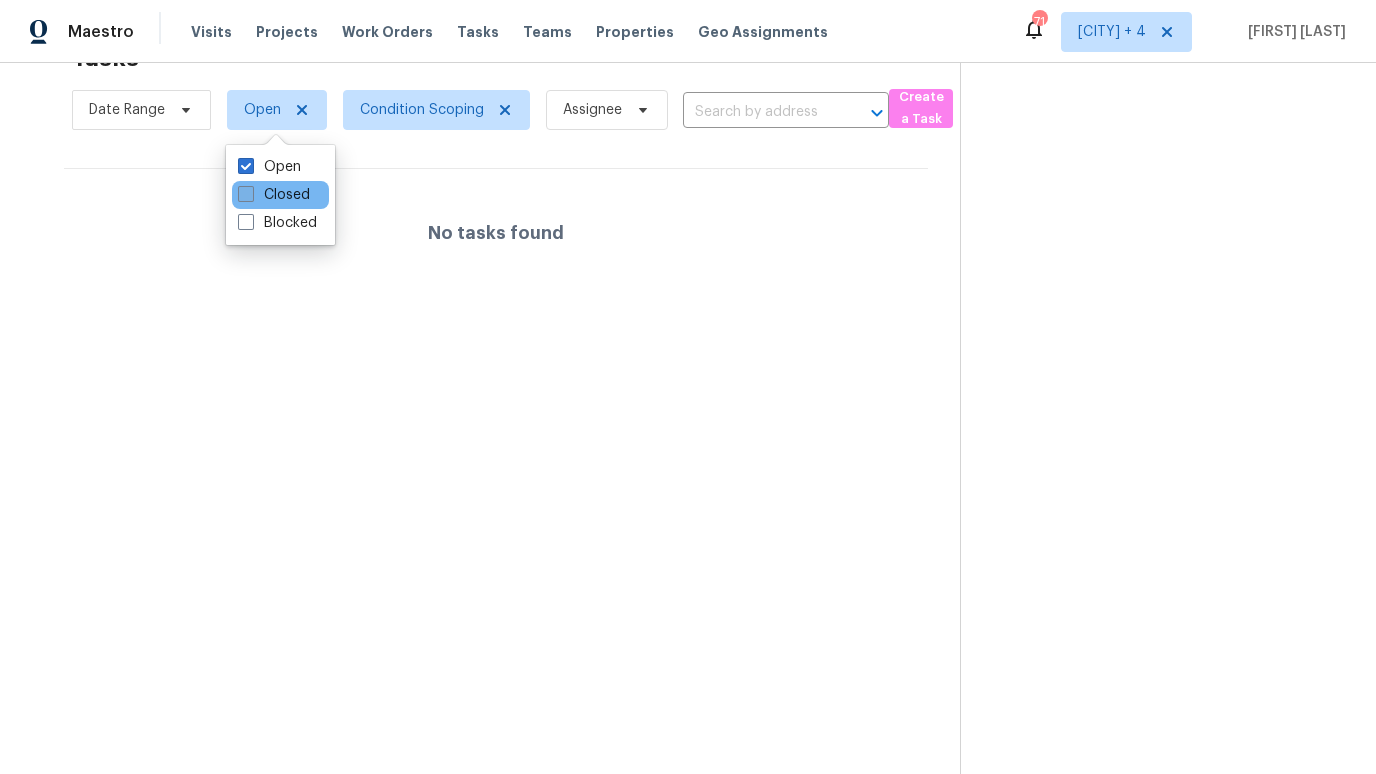 click on "Closed" at bounding box center [274, 195] 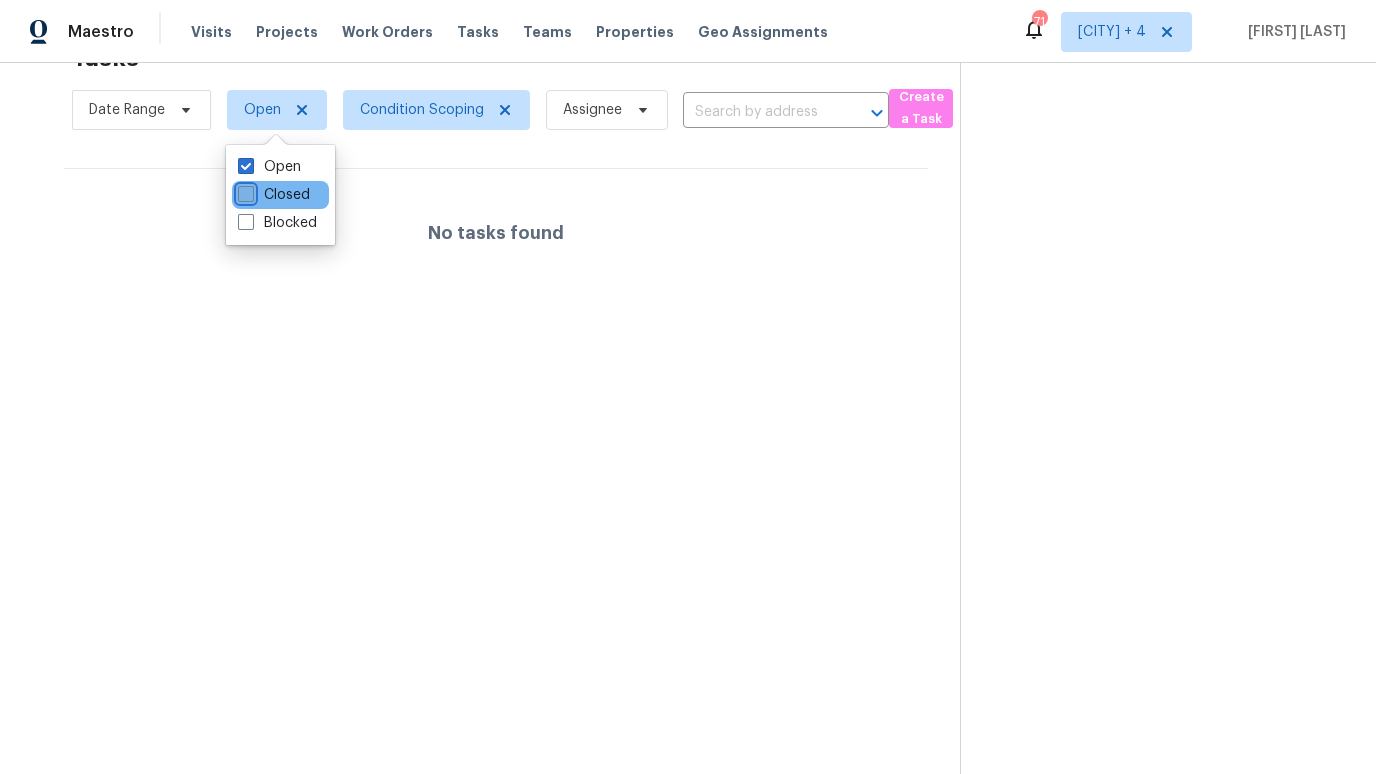 click on "Closed" at bounding box center (244, 191) 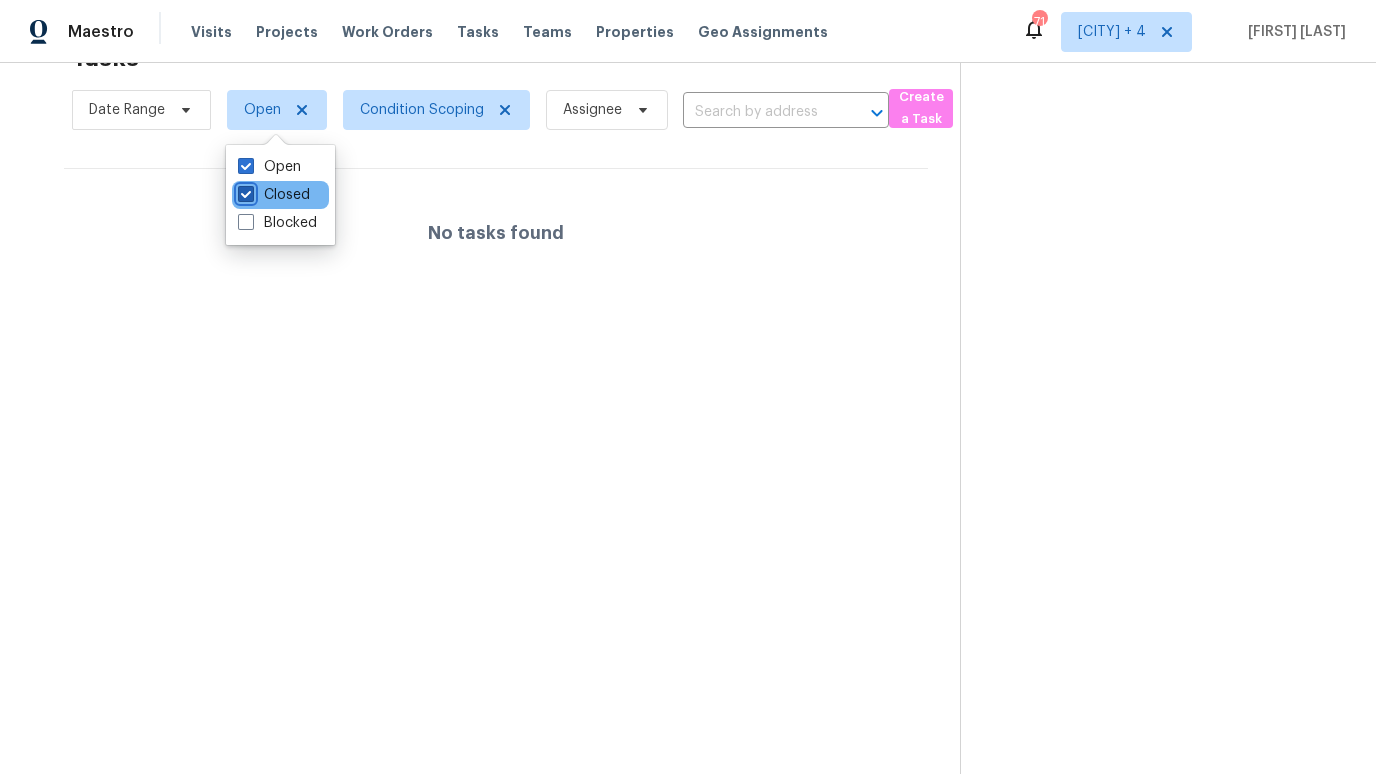 checkbox on "true" 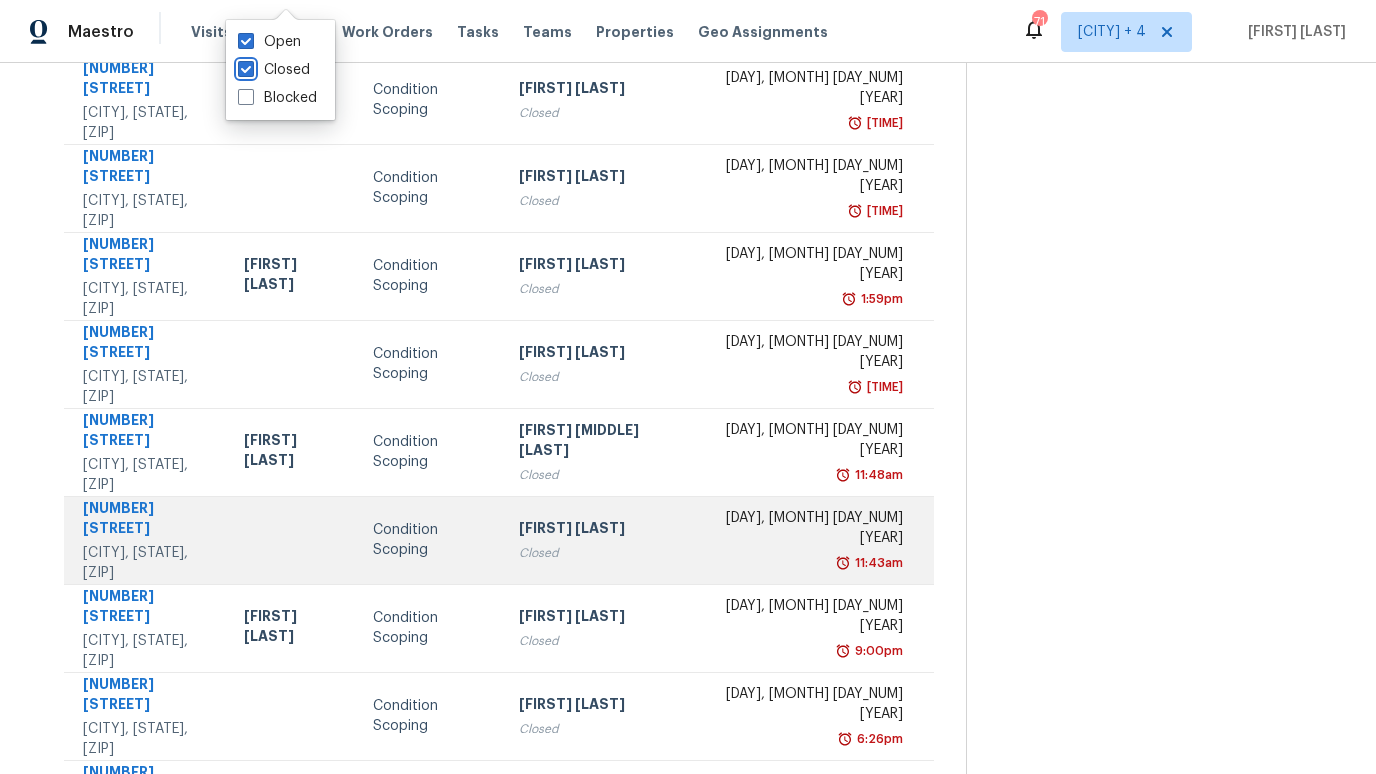 scroll, scrollTop: 267, scrollLeft: 0, axis: vertical 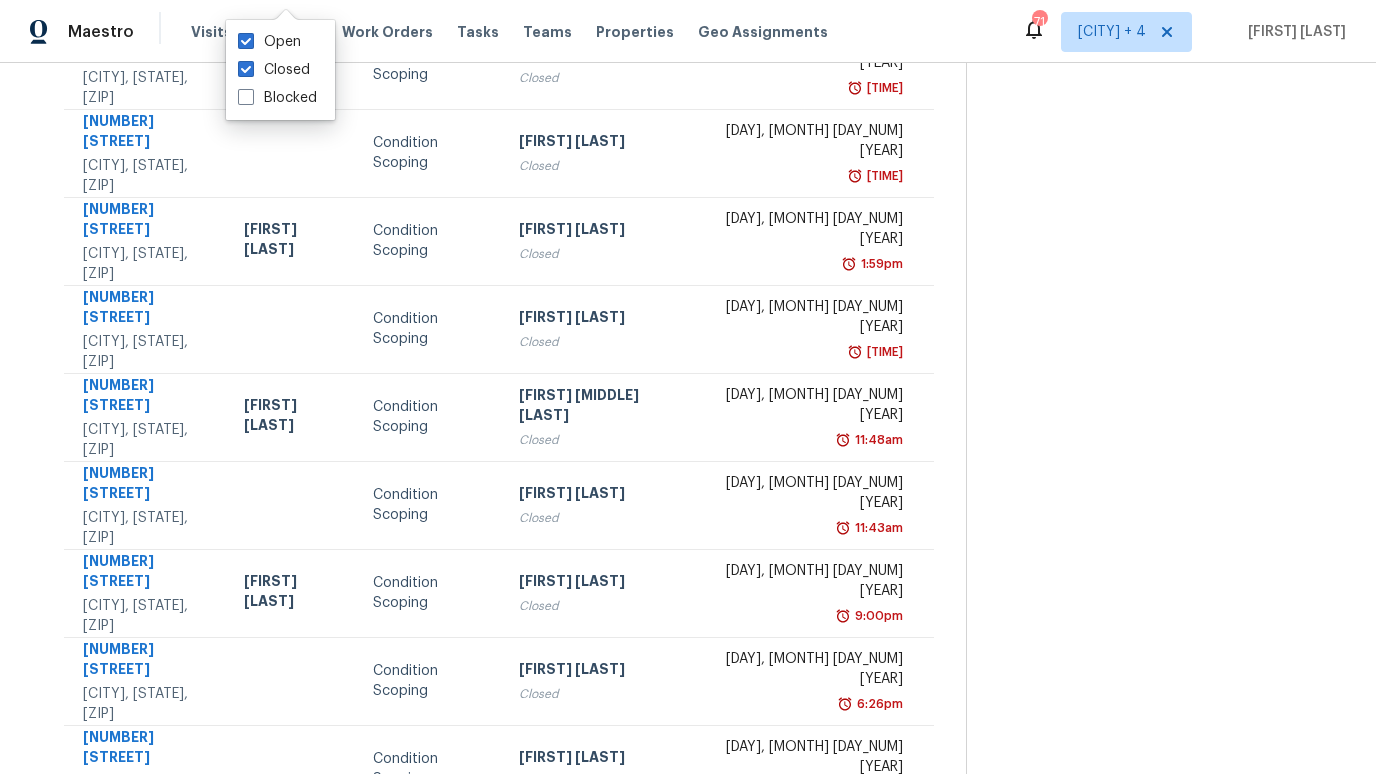 click 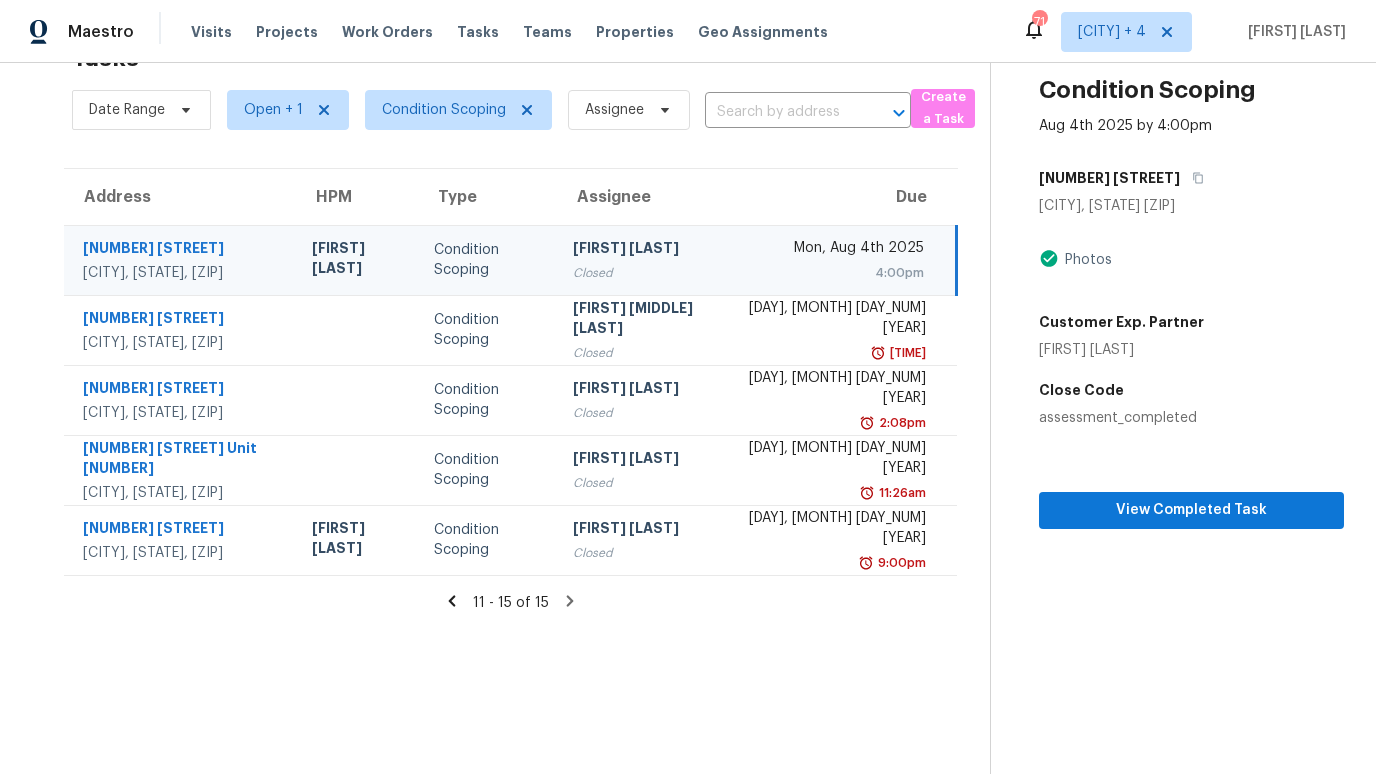 click on "Condition Scoping" at bounding box center (487, 260) 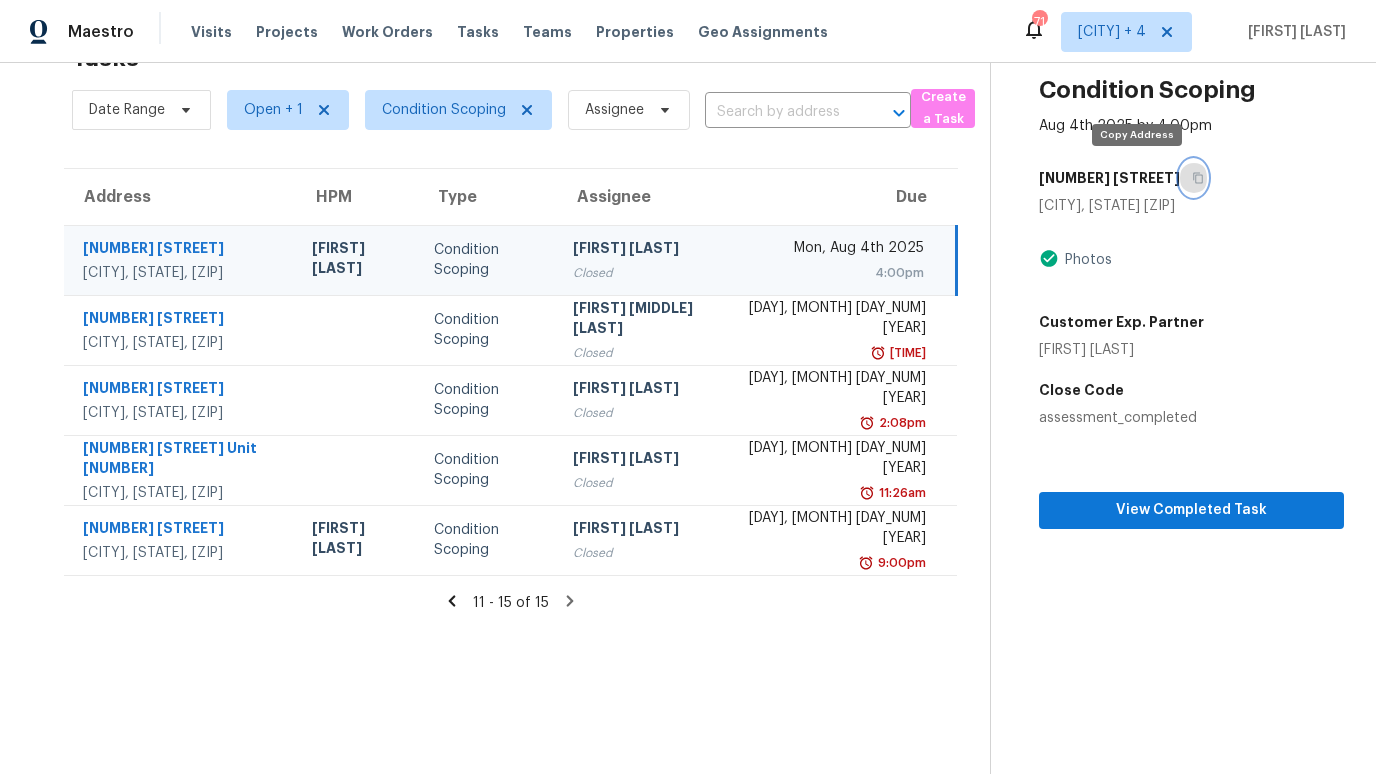 click 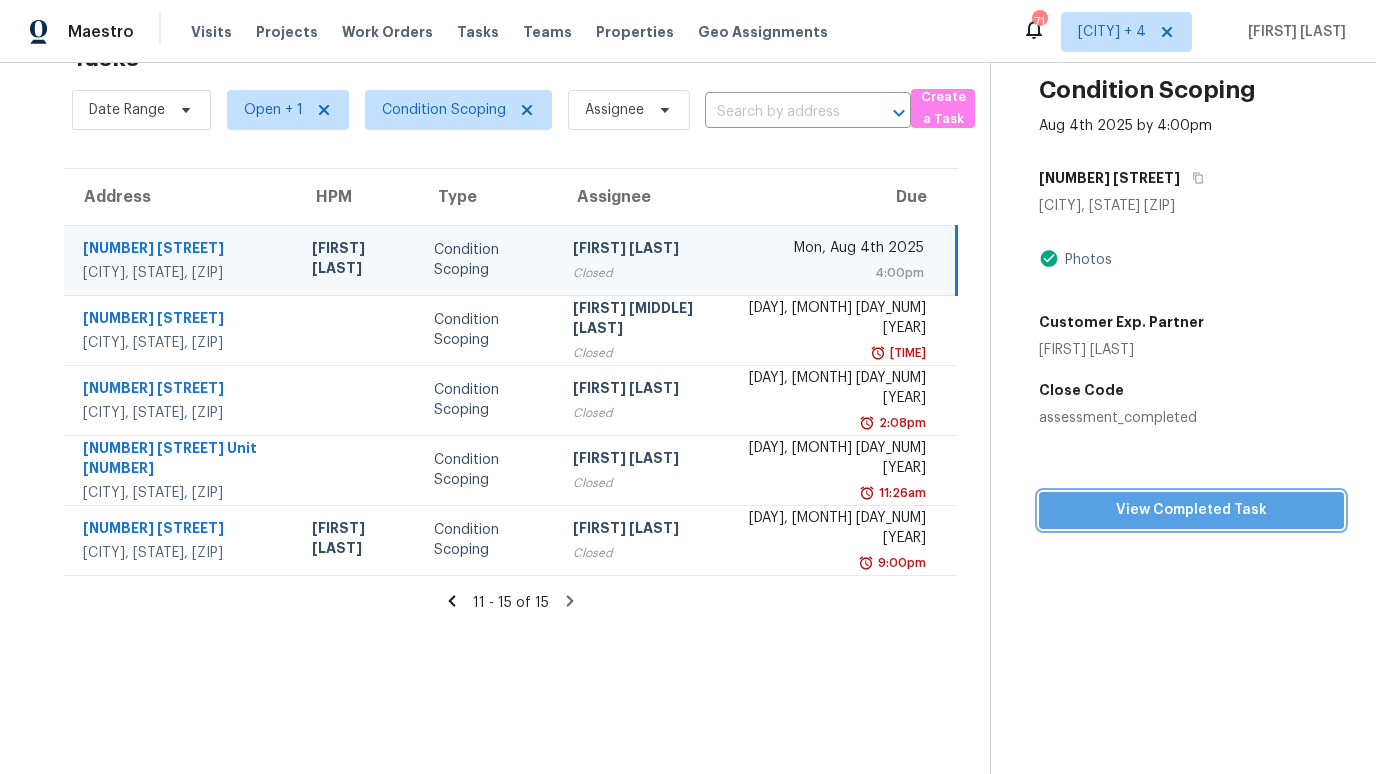 click on "View Completed Task" at bounding box center [1191, 510] 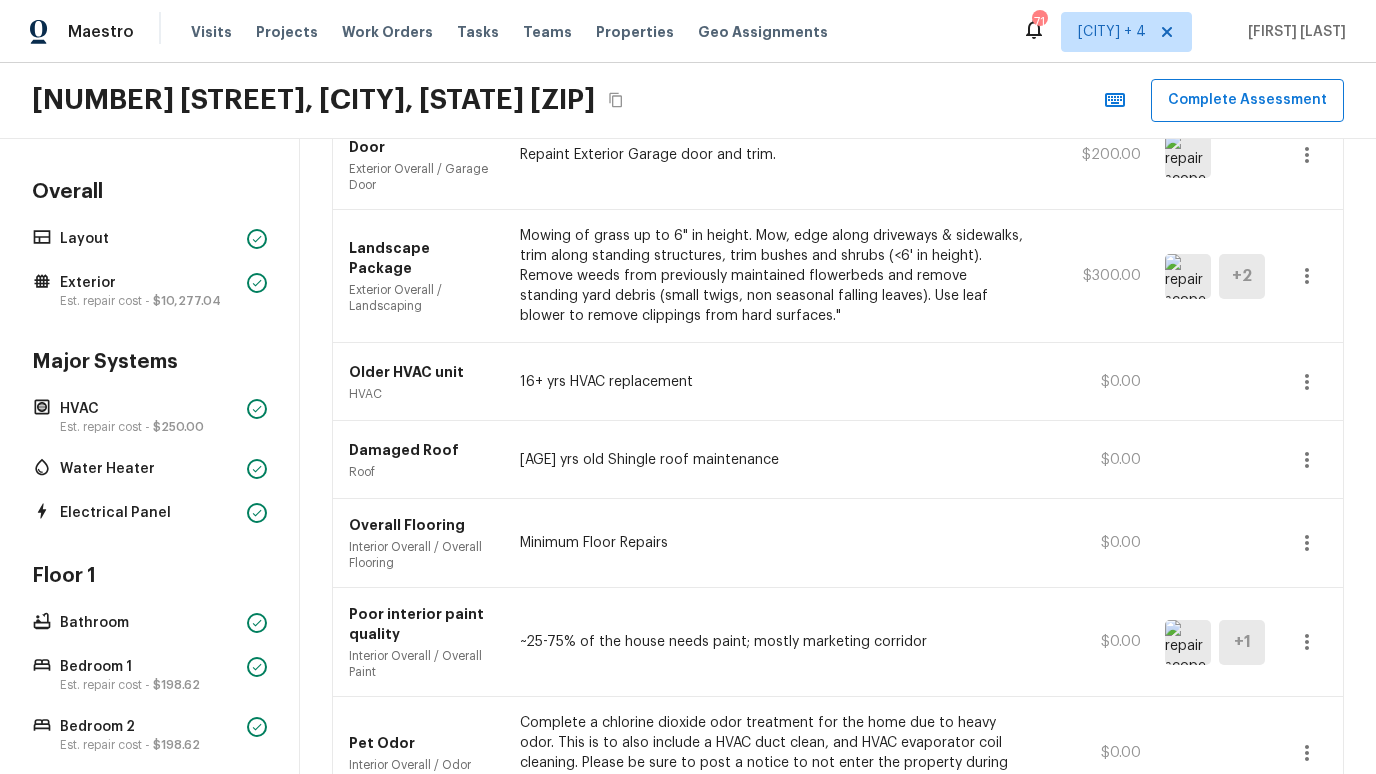 scroll, scrollTop: 1401, scrollLeft: 0, axis: vertical 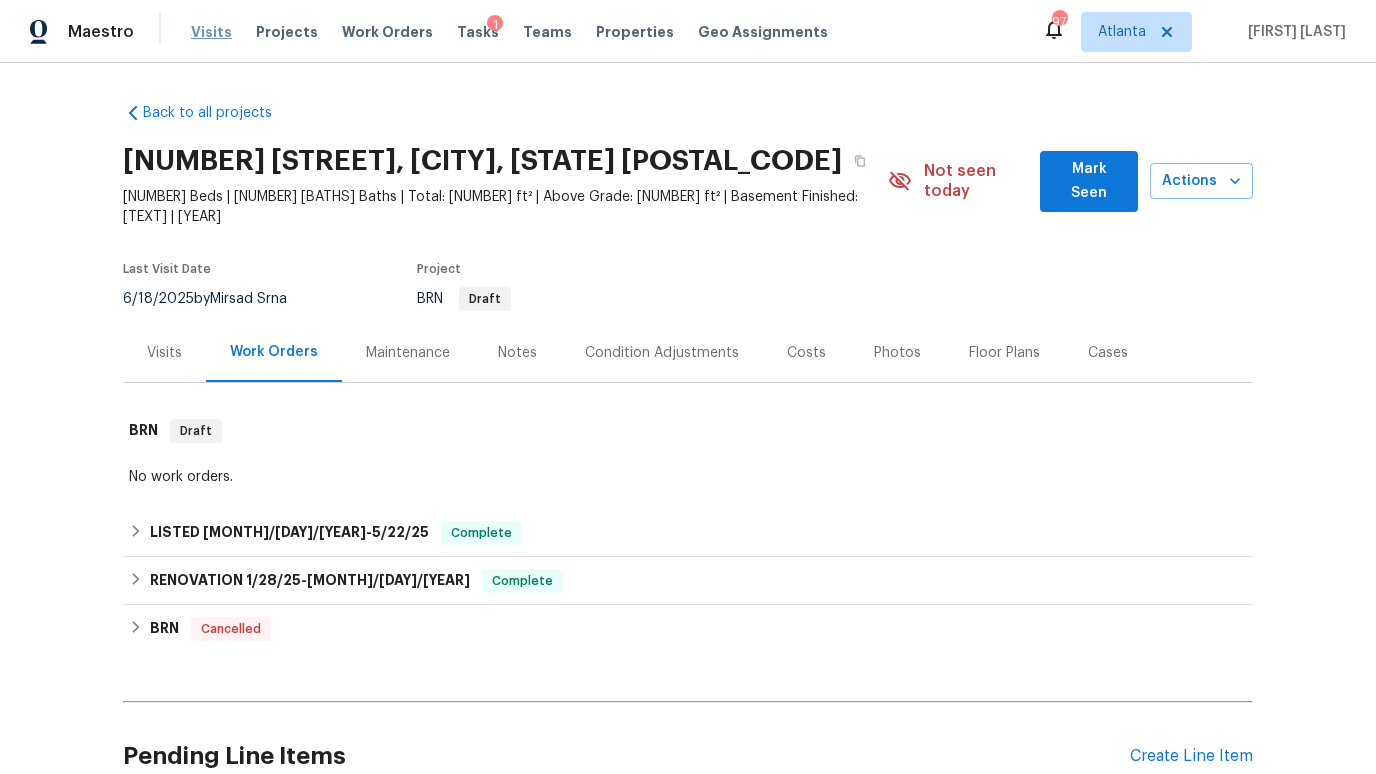 click on "Visits" at bounding box center (211, 32) 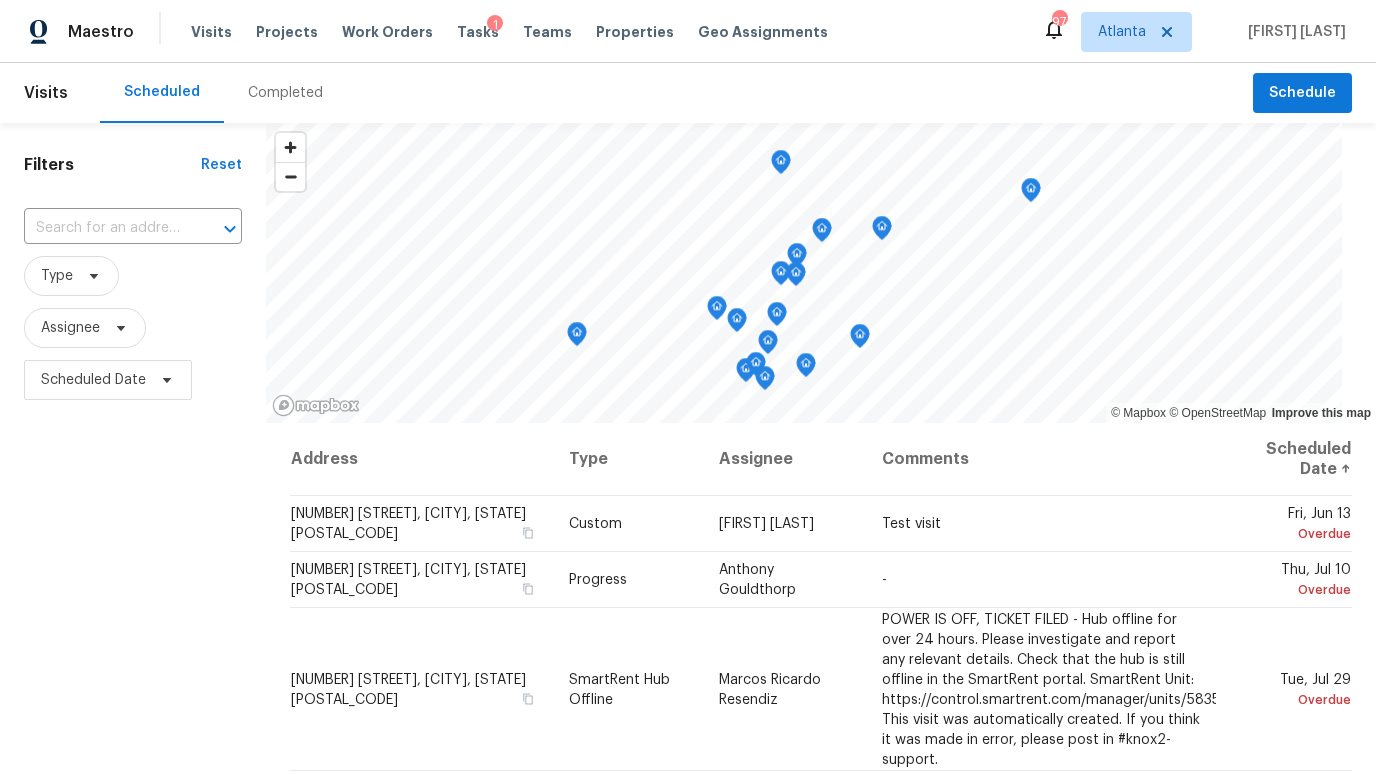click on "Completed" at bounding box center (285, 93) 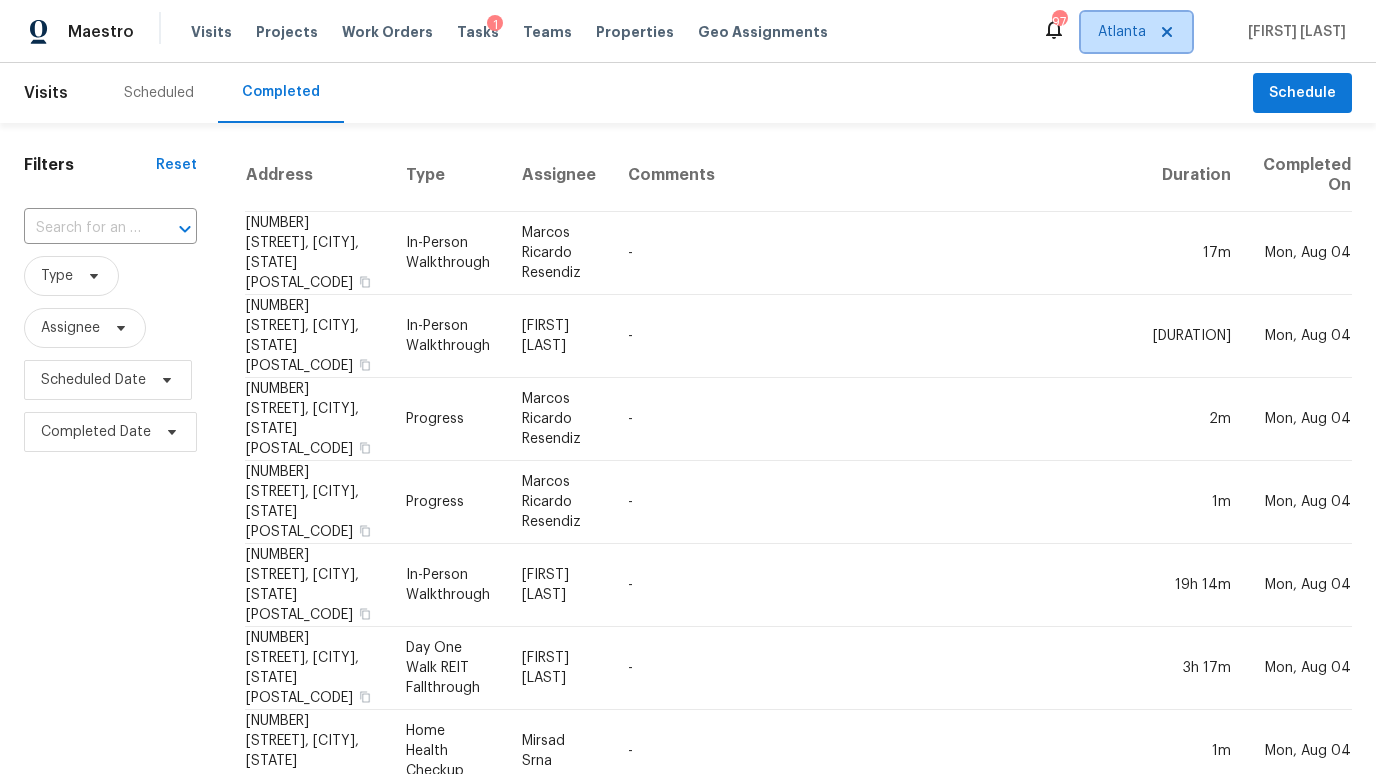 click on "Atlanta" at bounding box center [1122, 32] 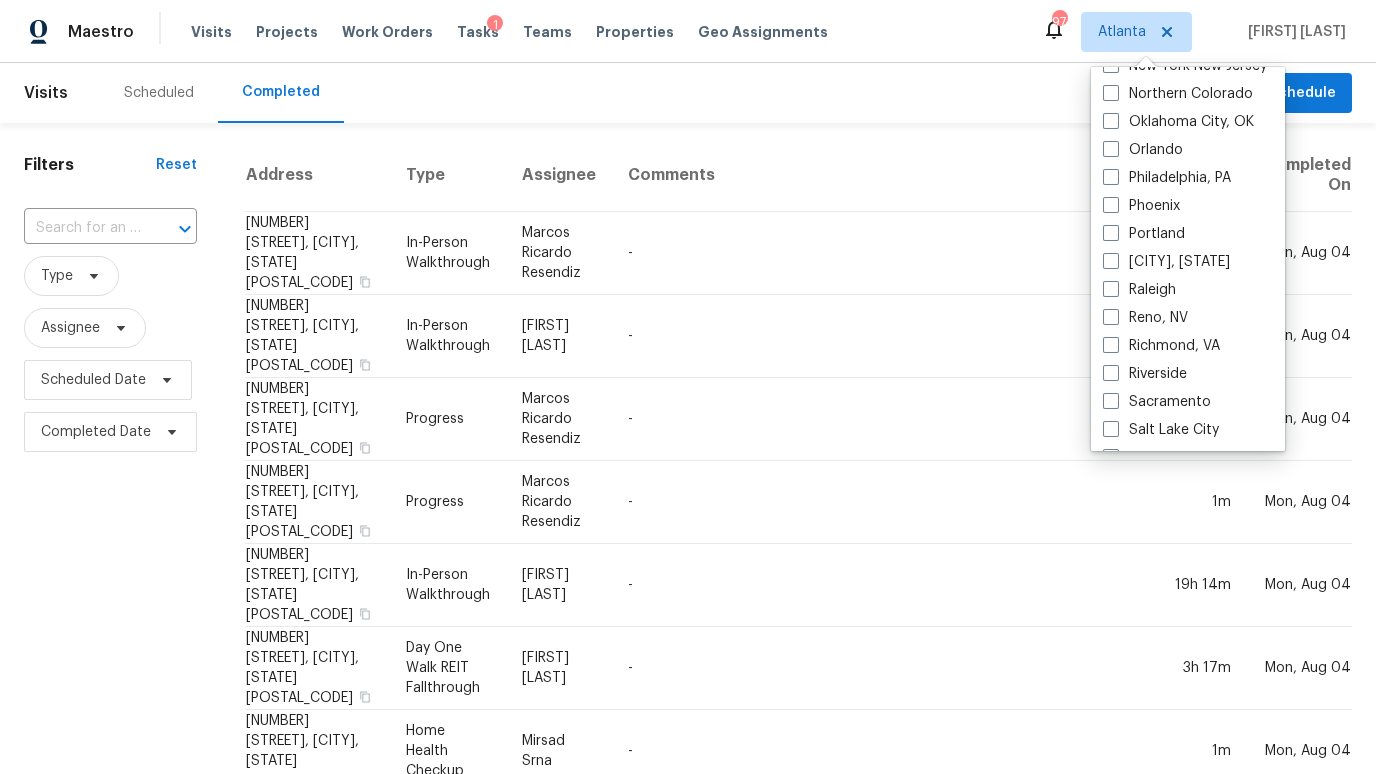 scroll, scrollTop: 1039, scrollLeft: 0, axis: vertical 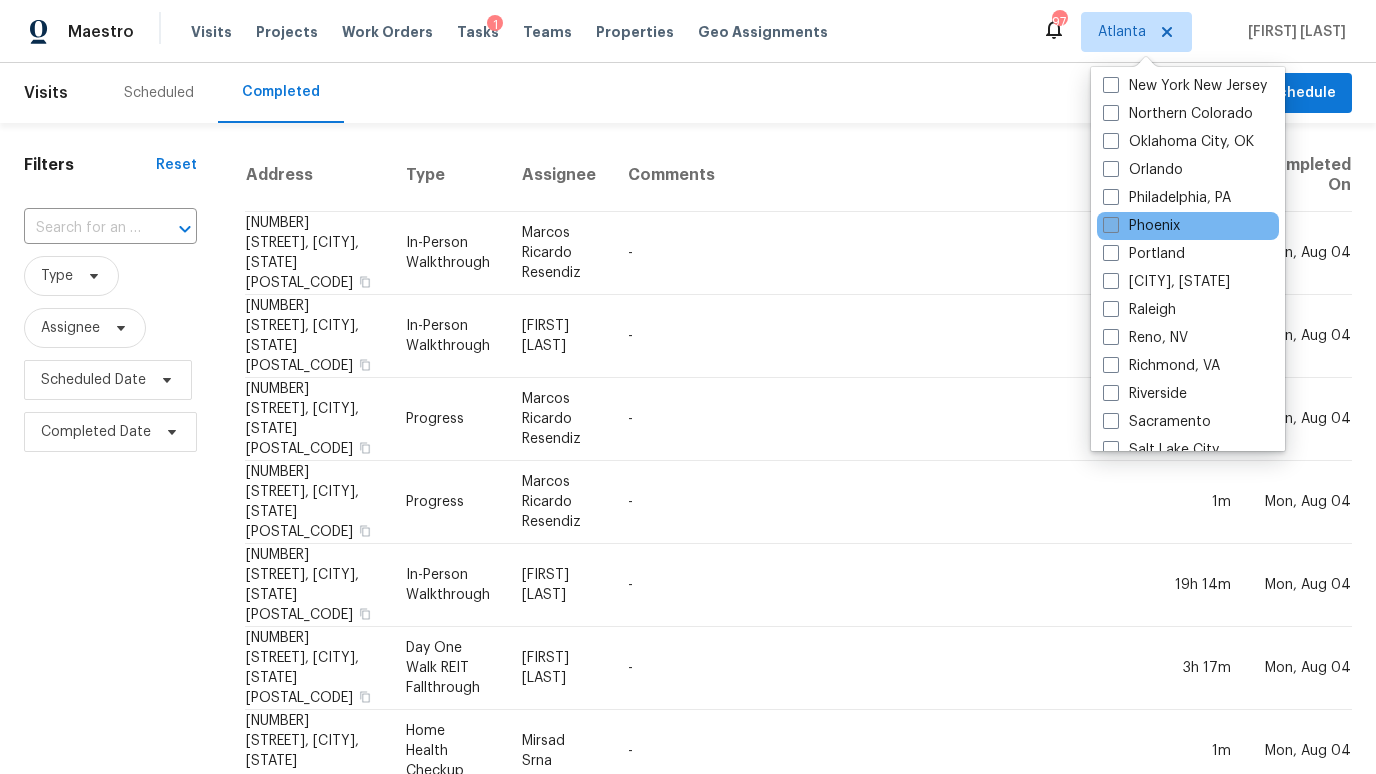 click on "Phoenix" at bounding box center (1141, 226) 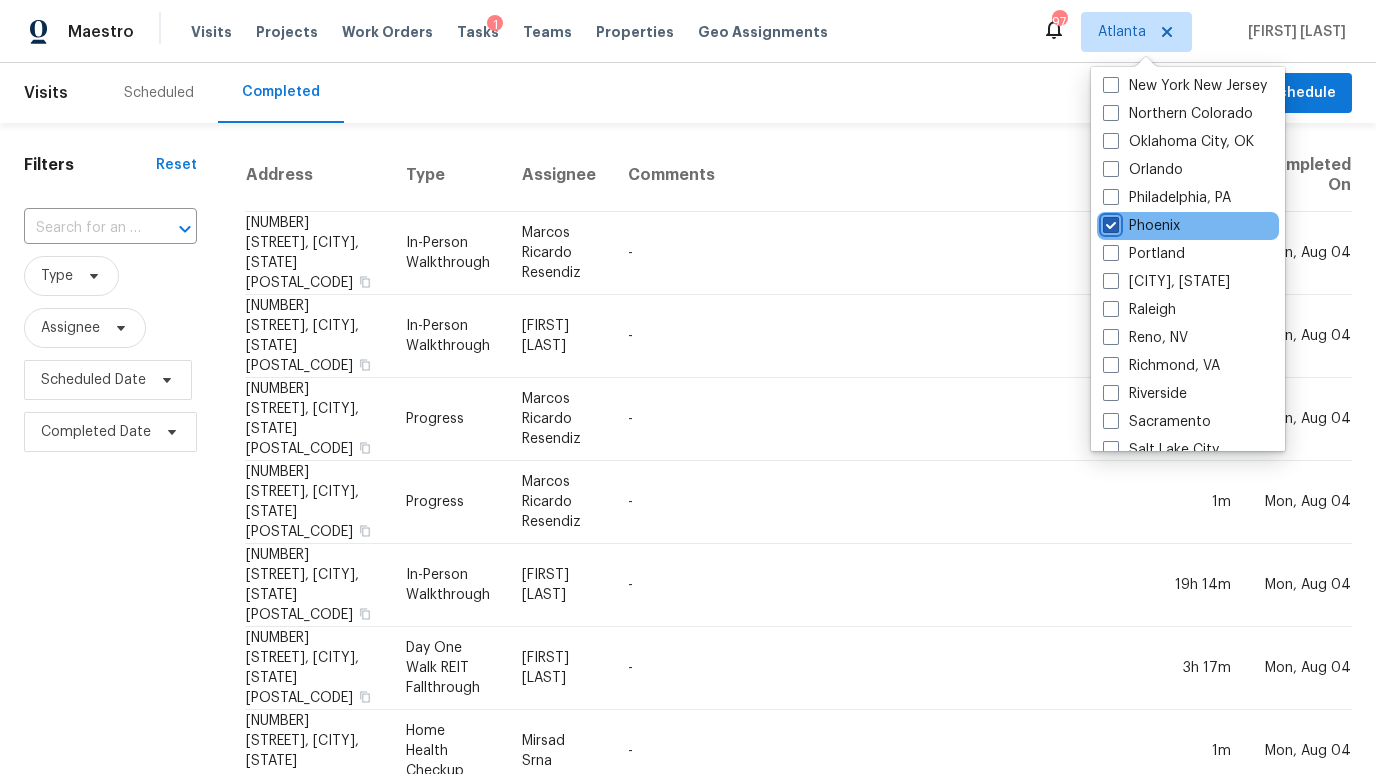 checkbox on "true" 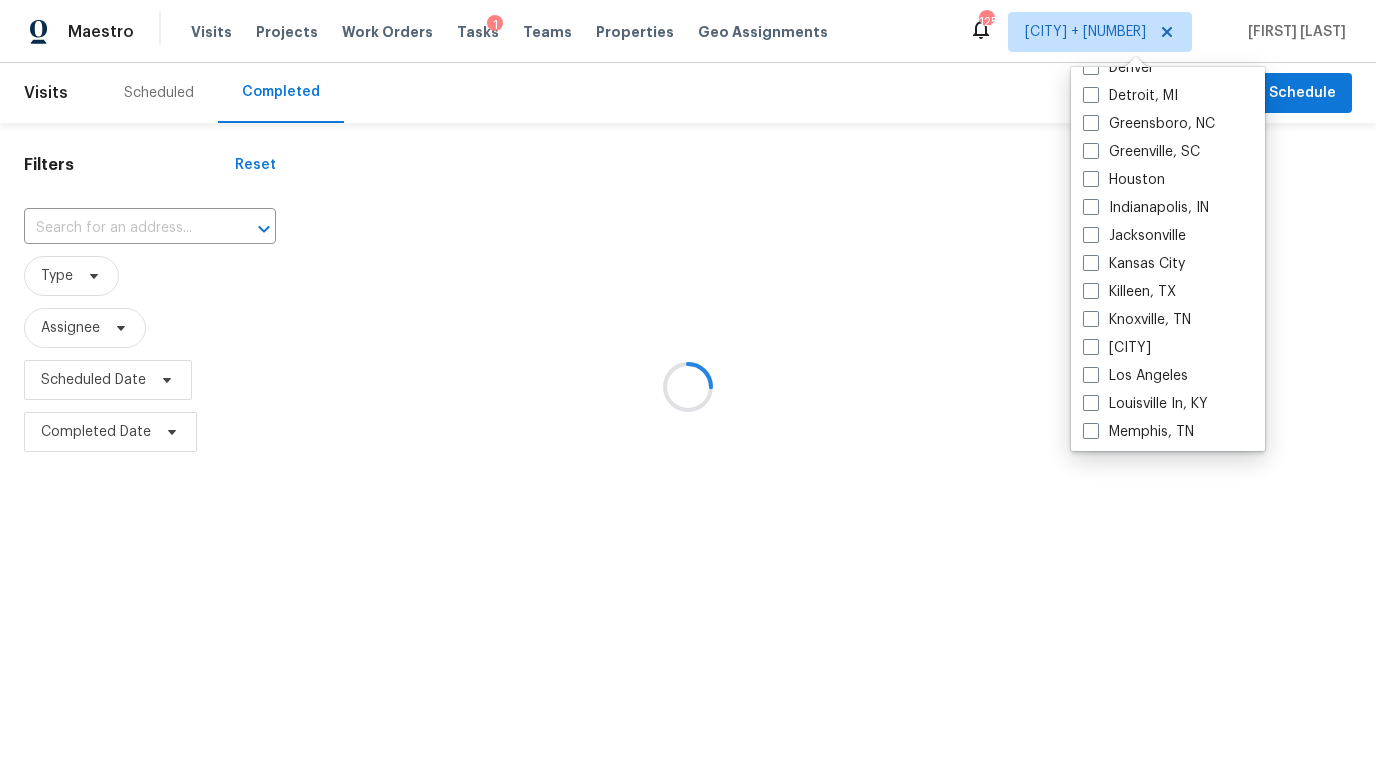 scroll, scrollTop: 0, scrollLeft: 0, axis: both 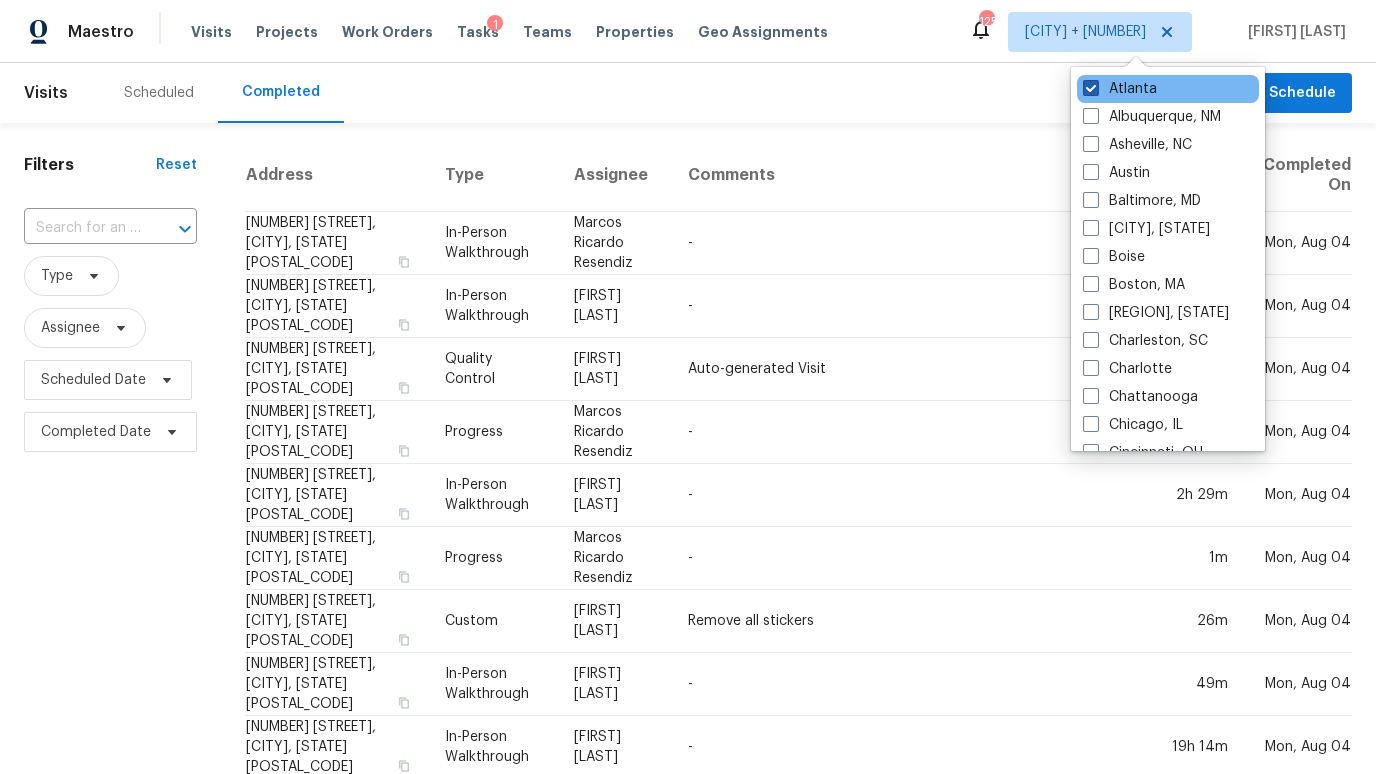 click on "Atlanta" at bounding box center [1120, 89] 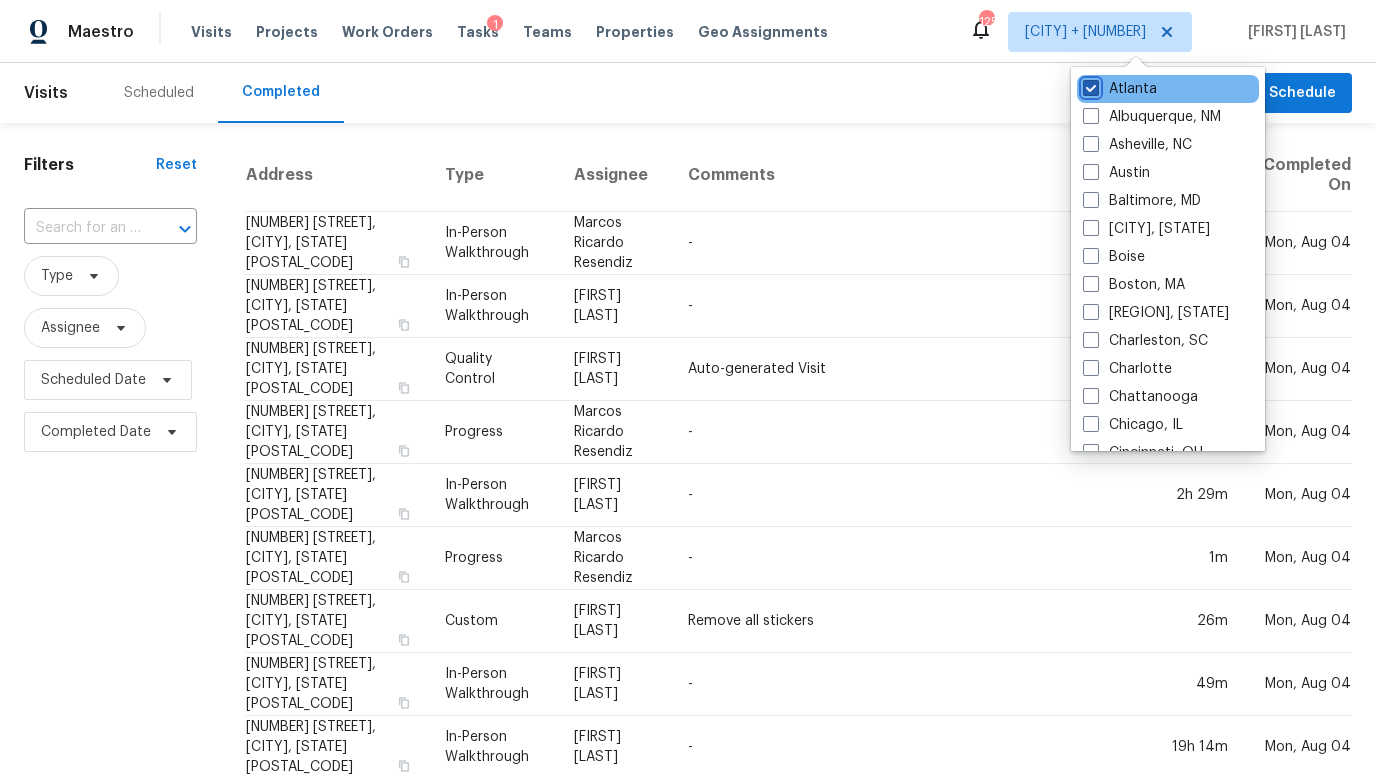 click on "Atlanta" at bounding box center [1089, 85] 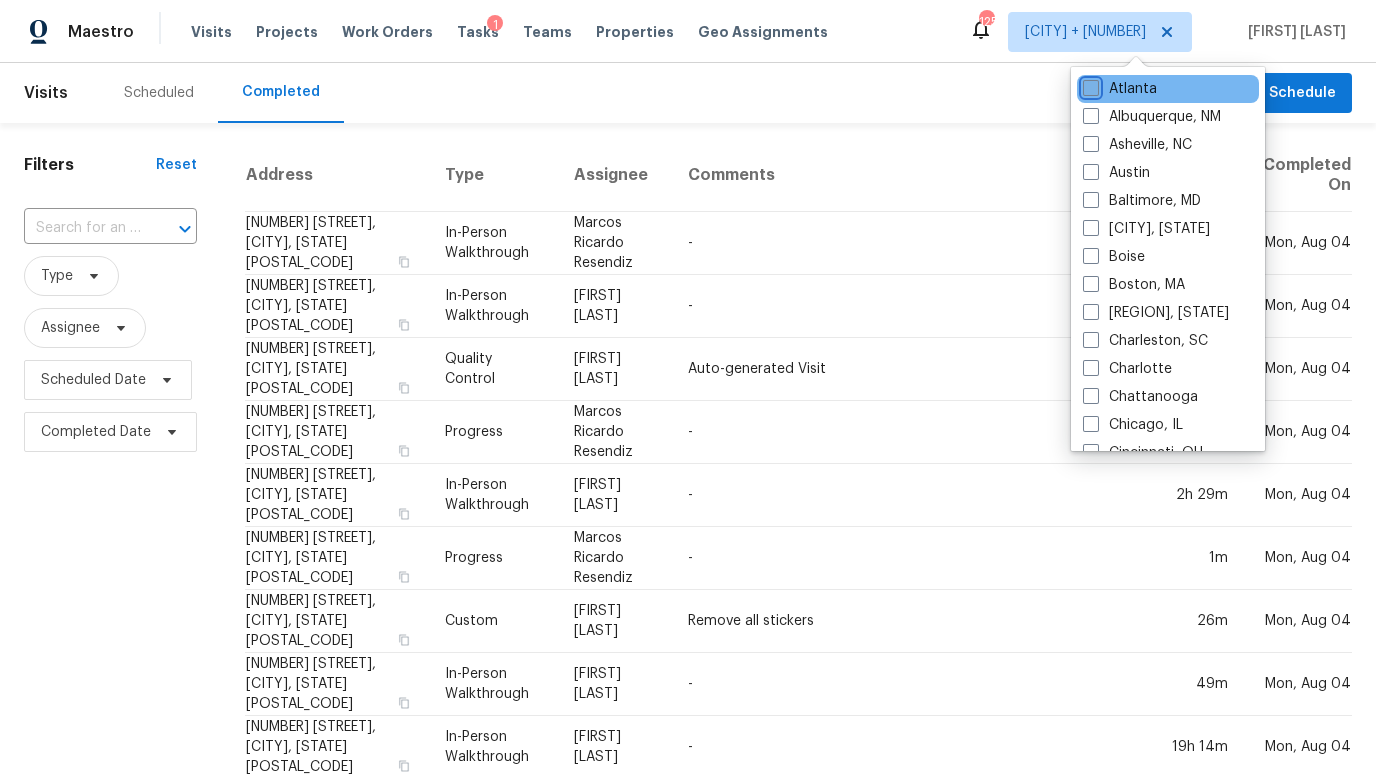 checkbox on "false" 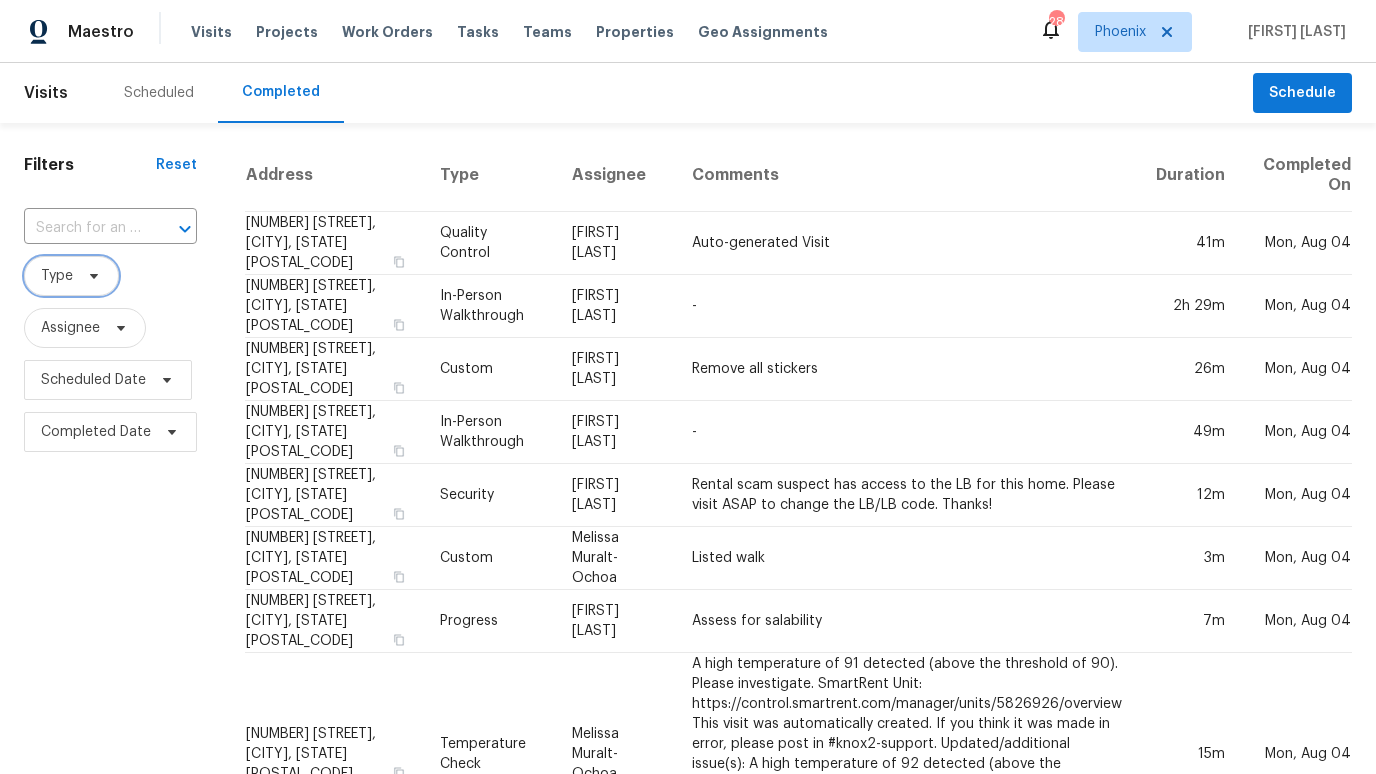 click on "Type" at bounding box center (57, 276) 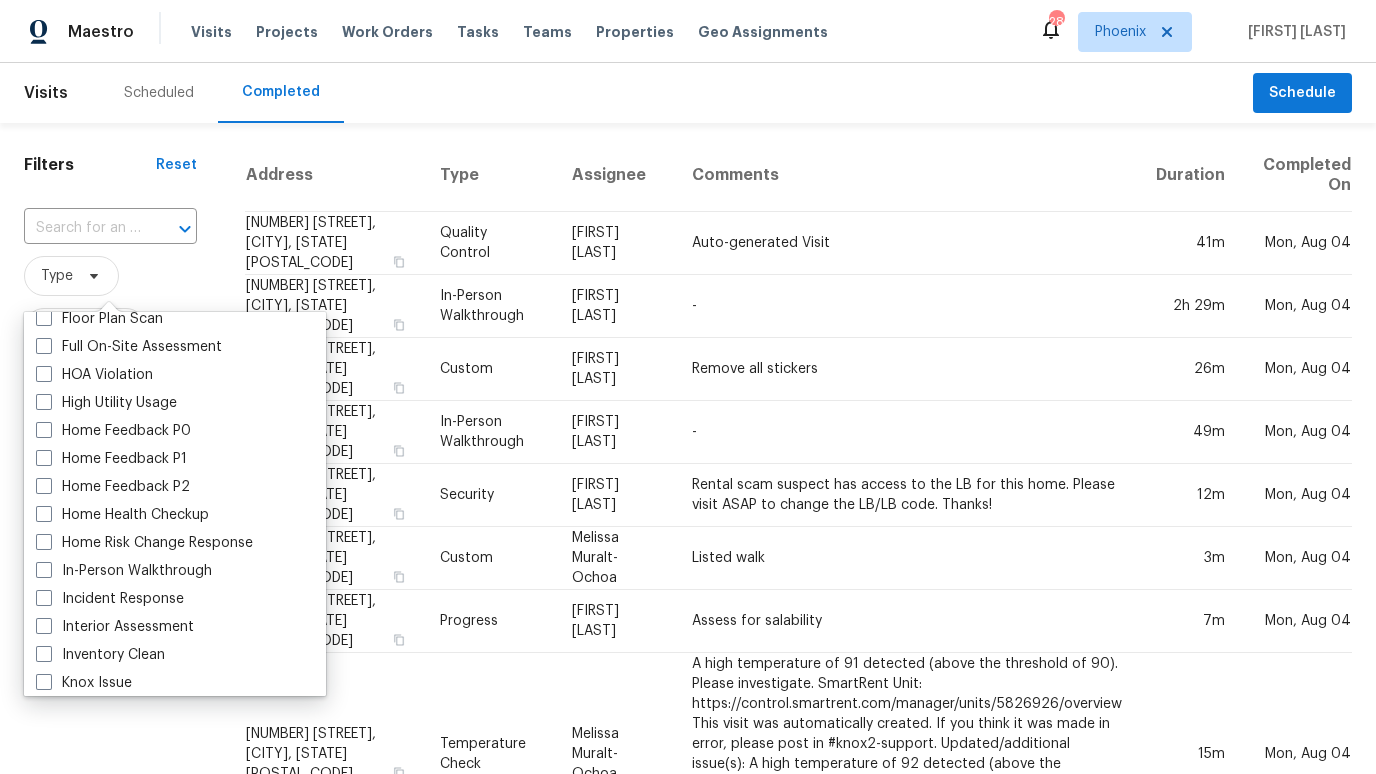 scroll, scrollTop: 545, scrollLeft: 0, axis: vertical 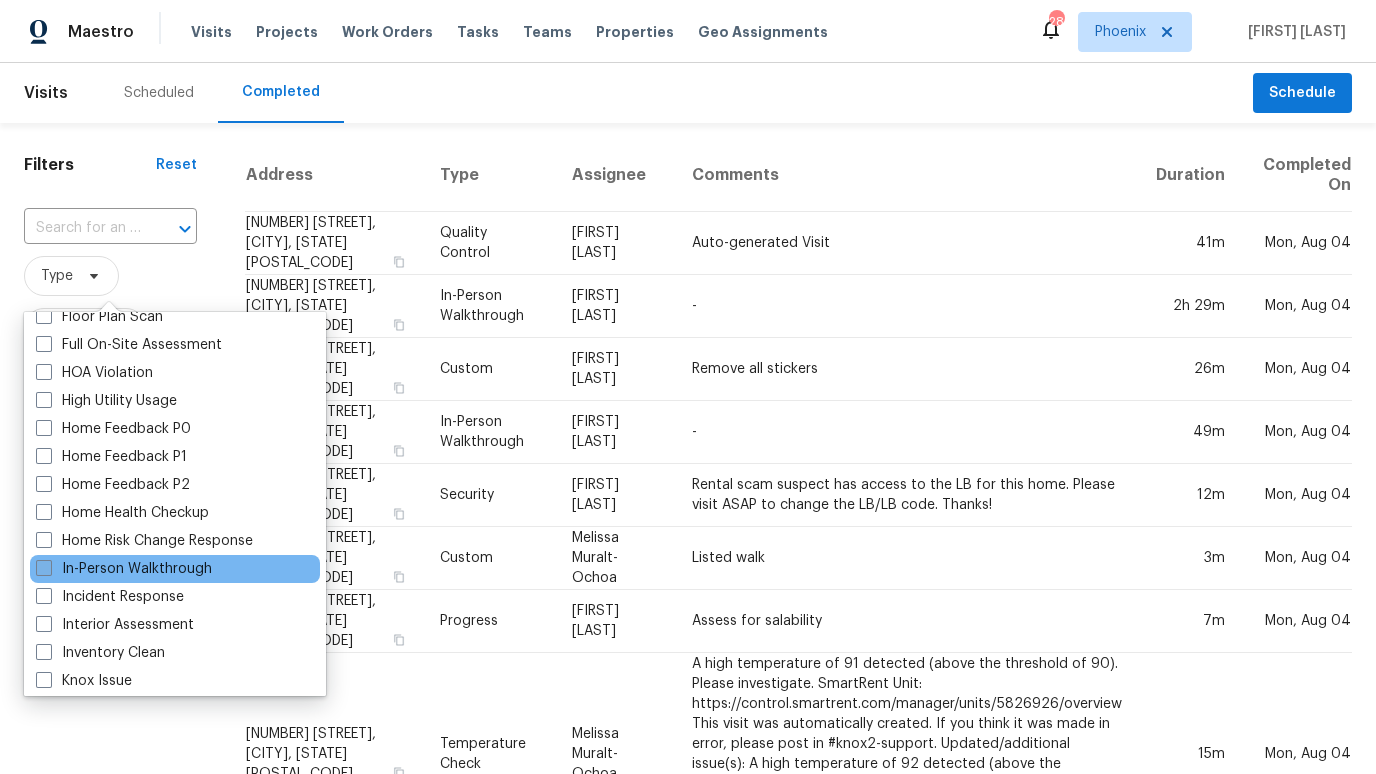 click on "In-Person Walkthrough" at bounding box center (124, 569) 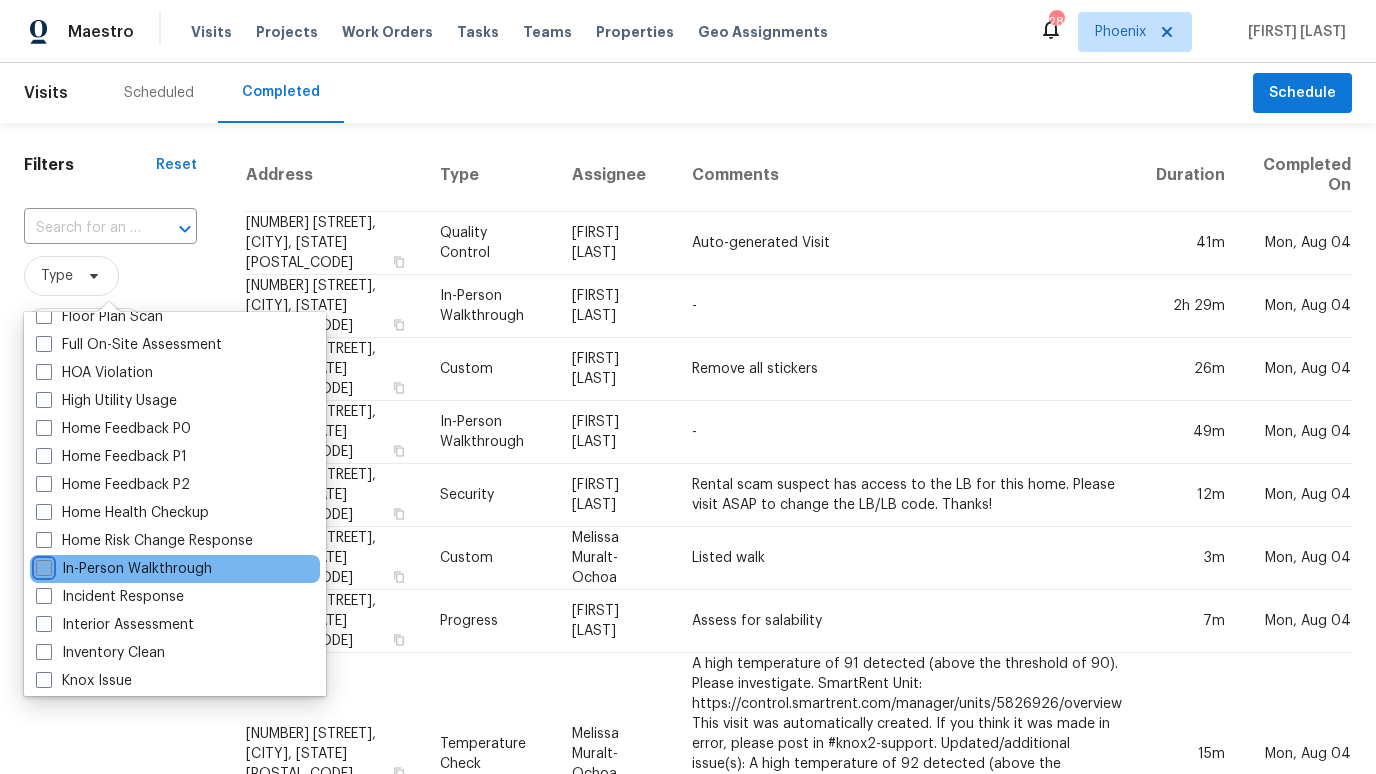 click on "In-Person Walkthrough" at bounding box center [42, 565] 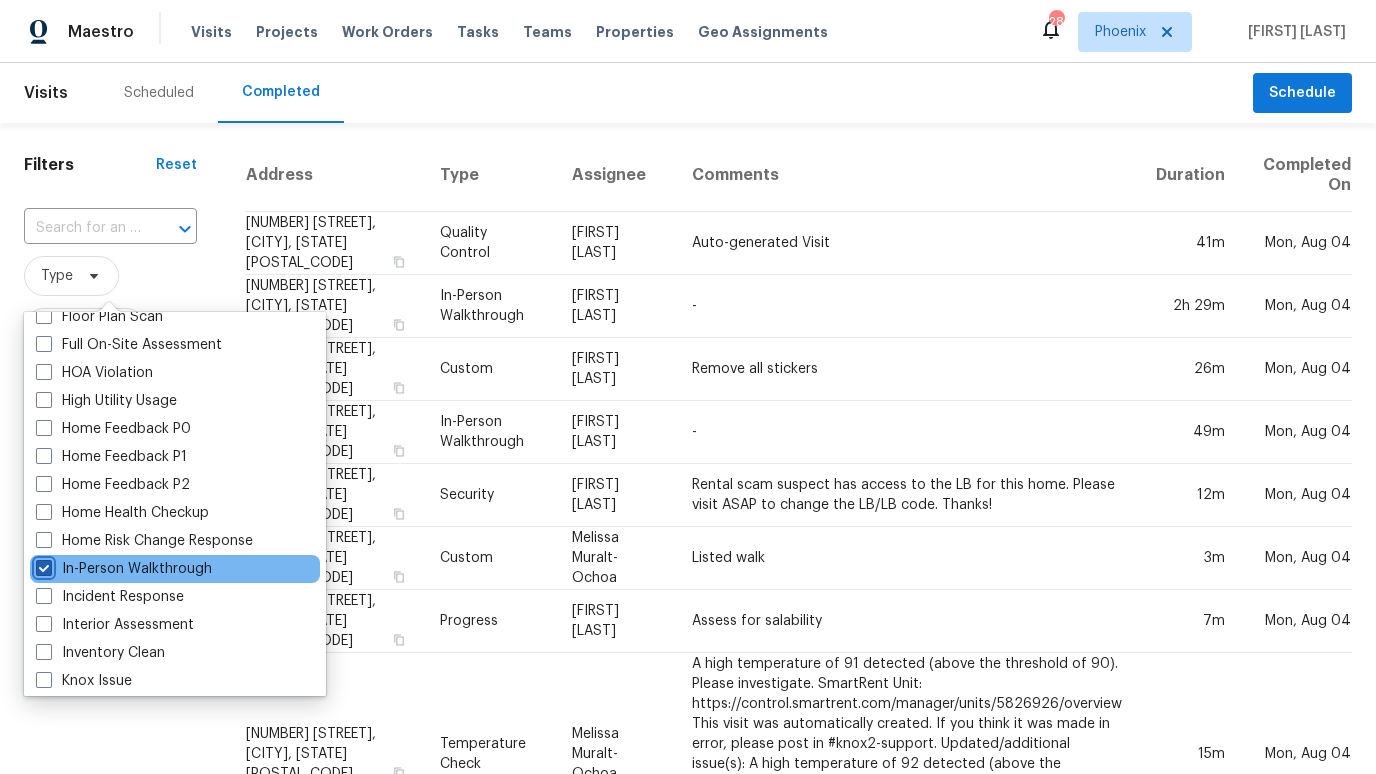 checkbox on "true" 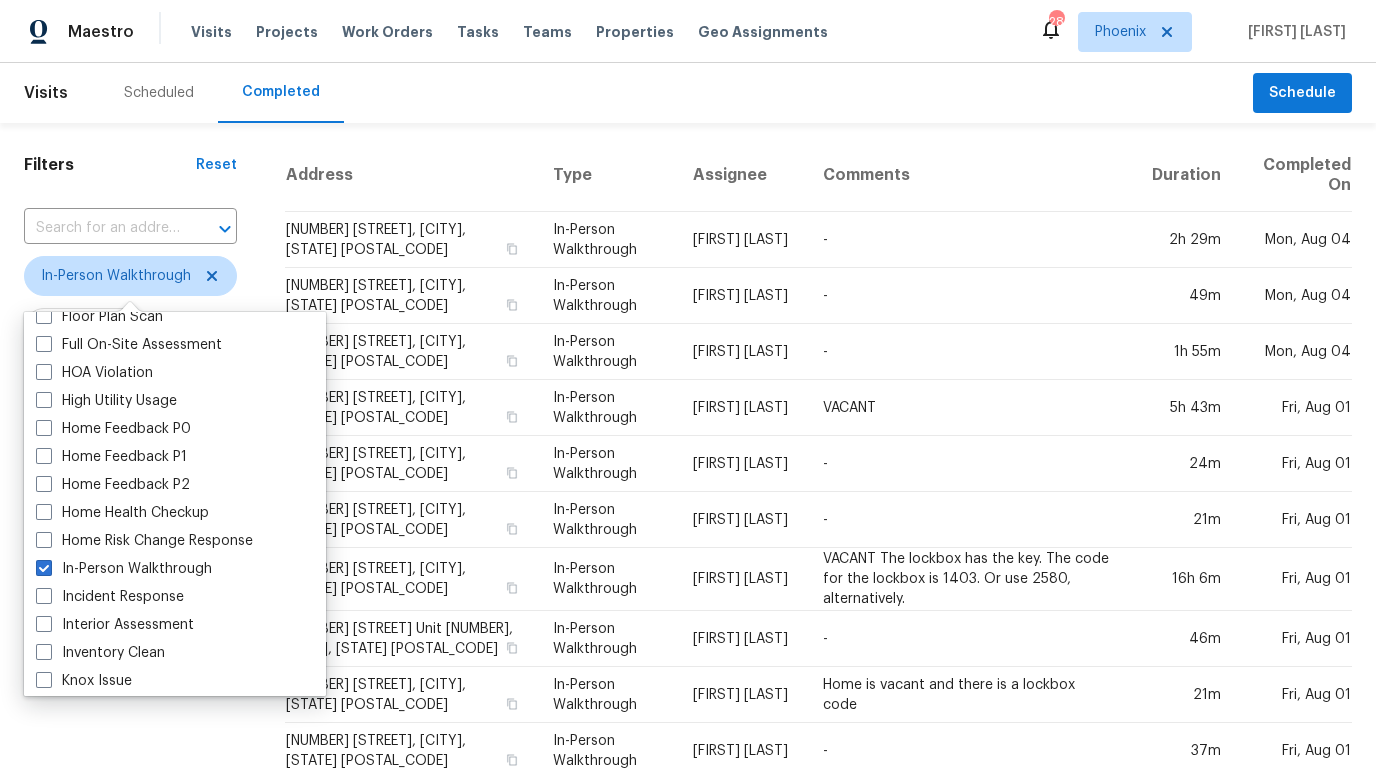 click on "Filters Reset ​ In-Person Walkthrough Assignee Scheduled Date Completed Date" at bounding box center (130, 761) 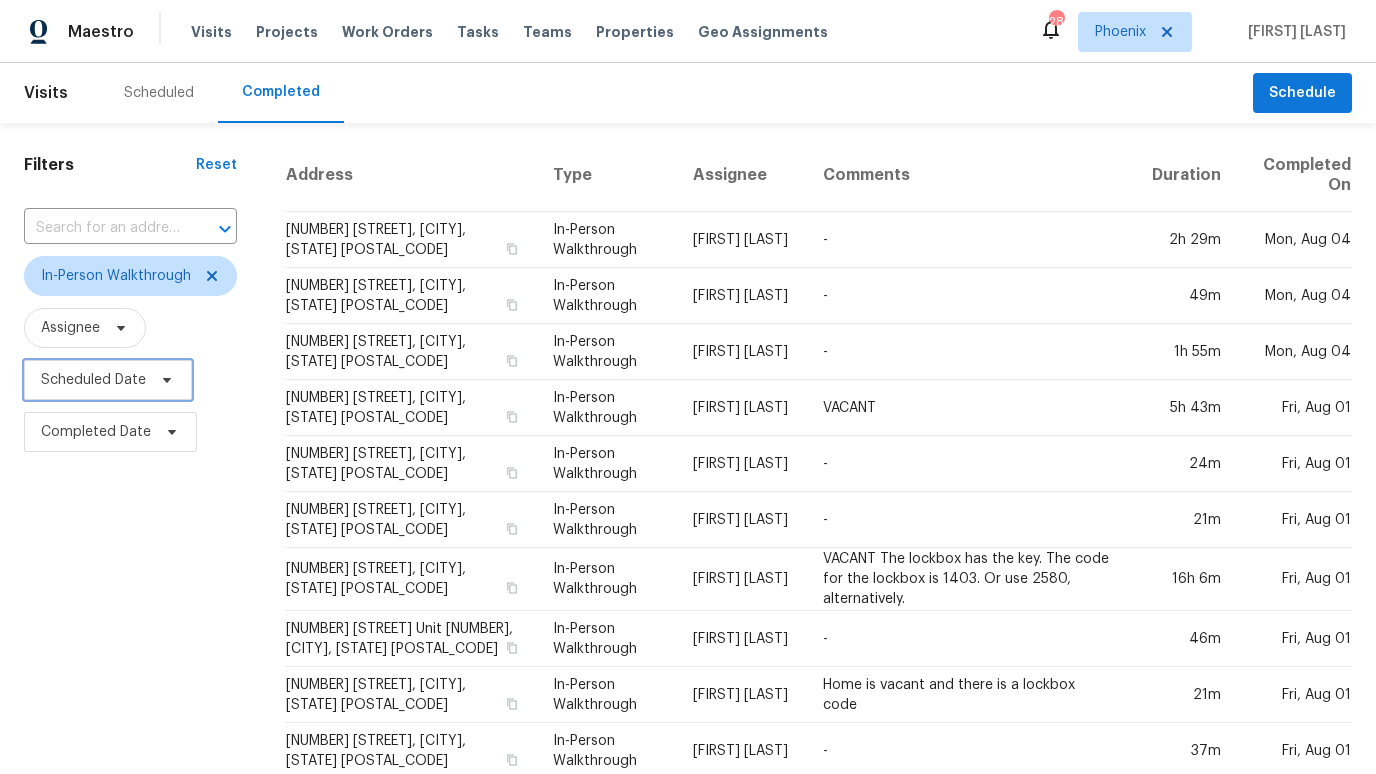 click on "Scheduled Date" at bounding box center [93, 380] 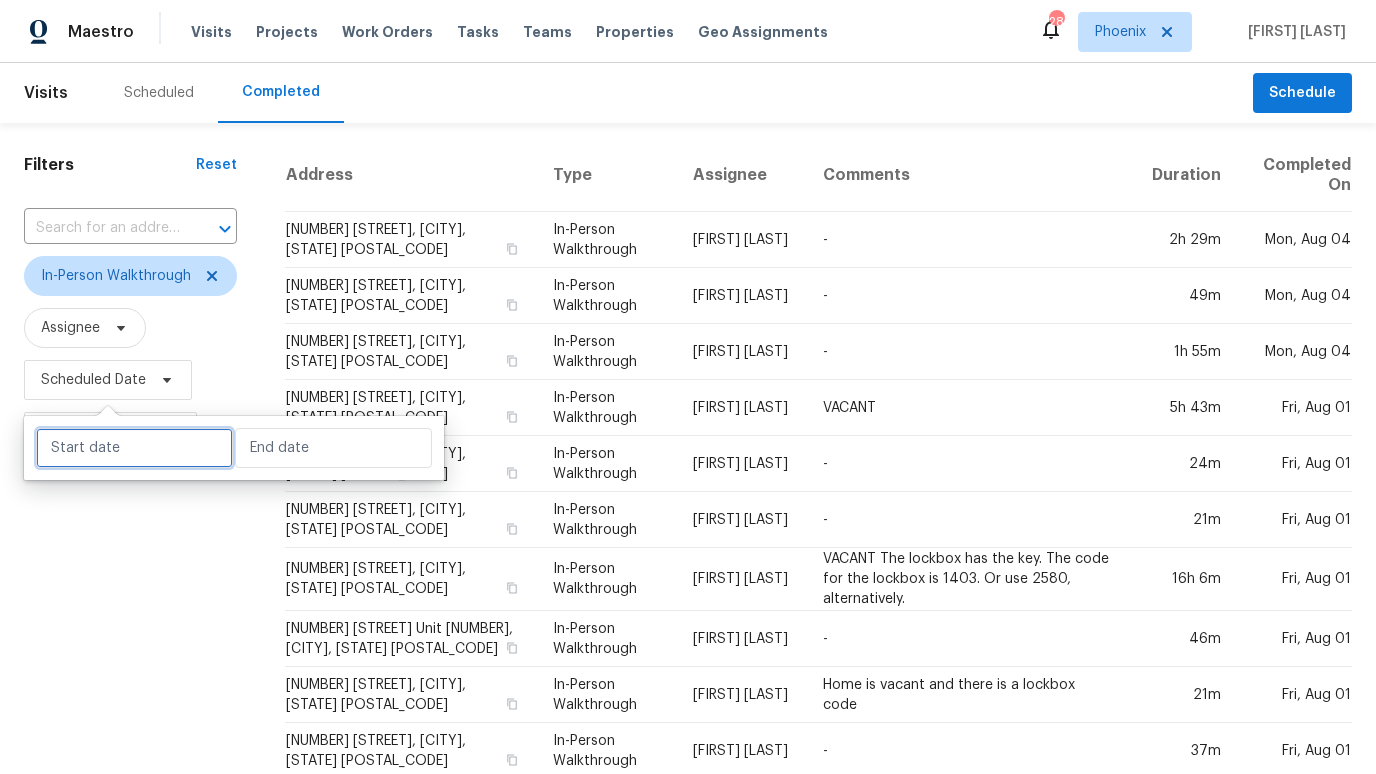 click at bounding box center (134, 448) 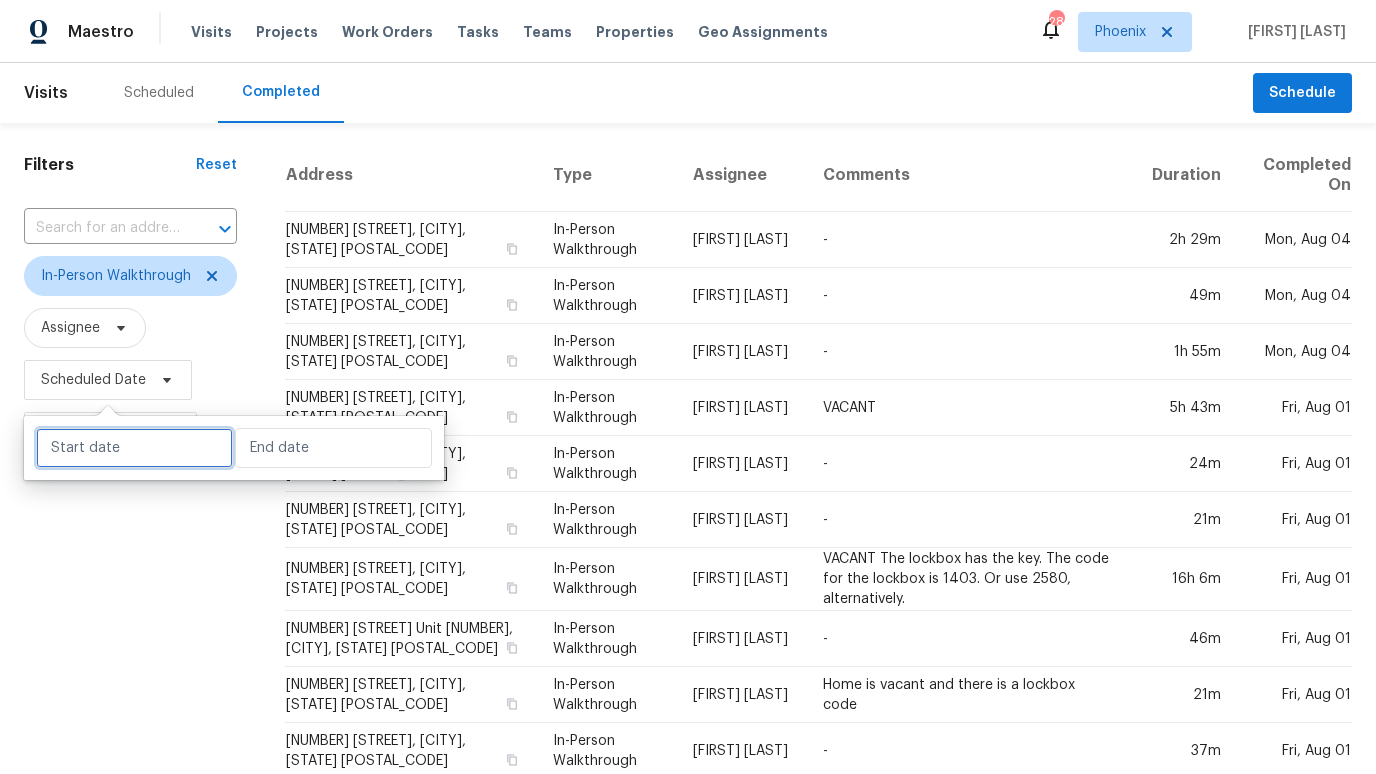 select on "7" 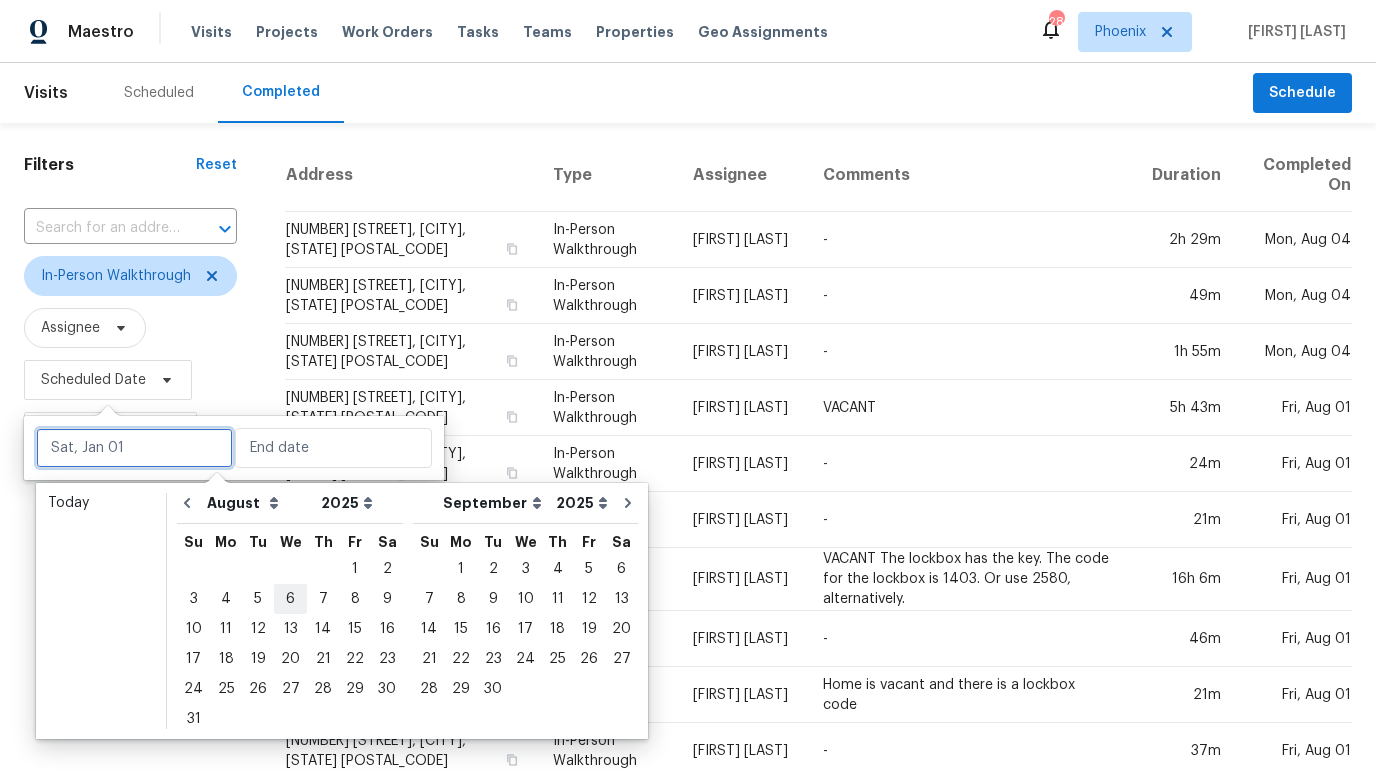 type on "Wed, Aug 06" 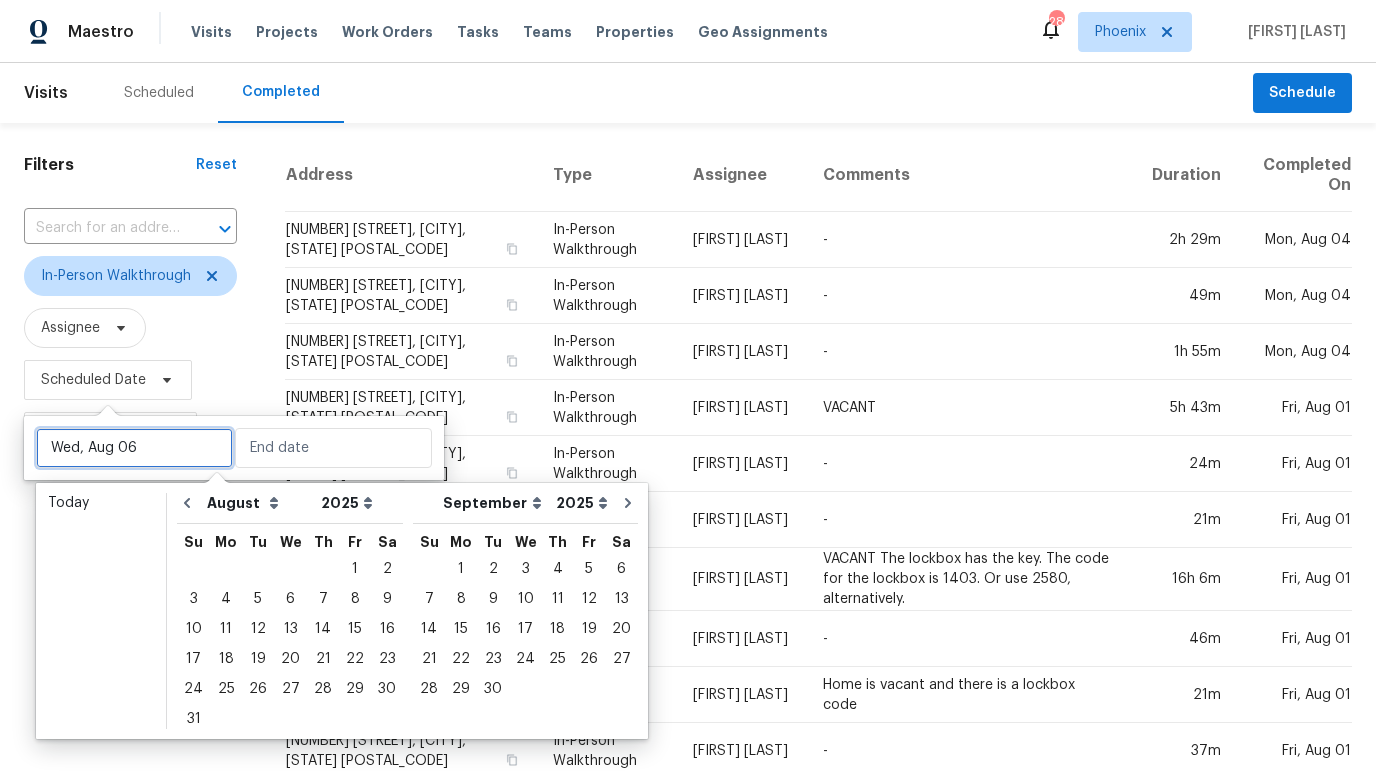type 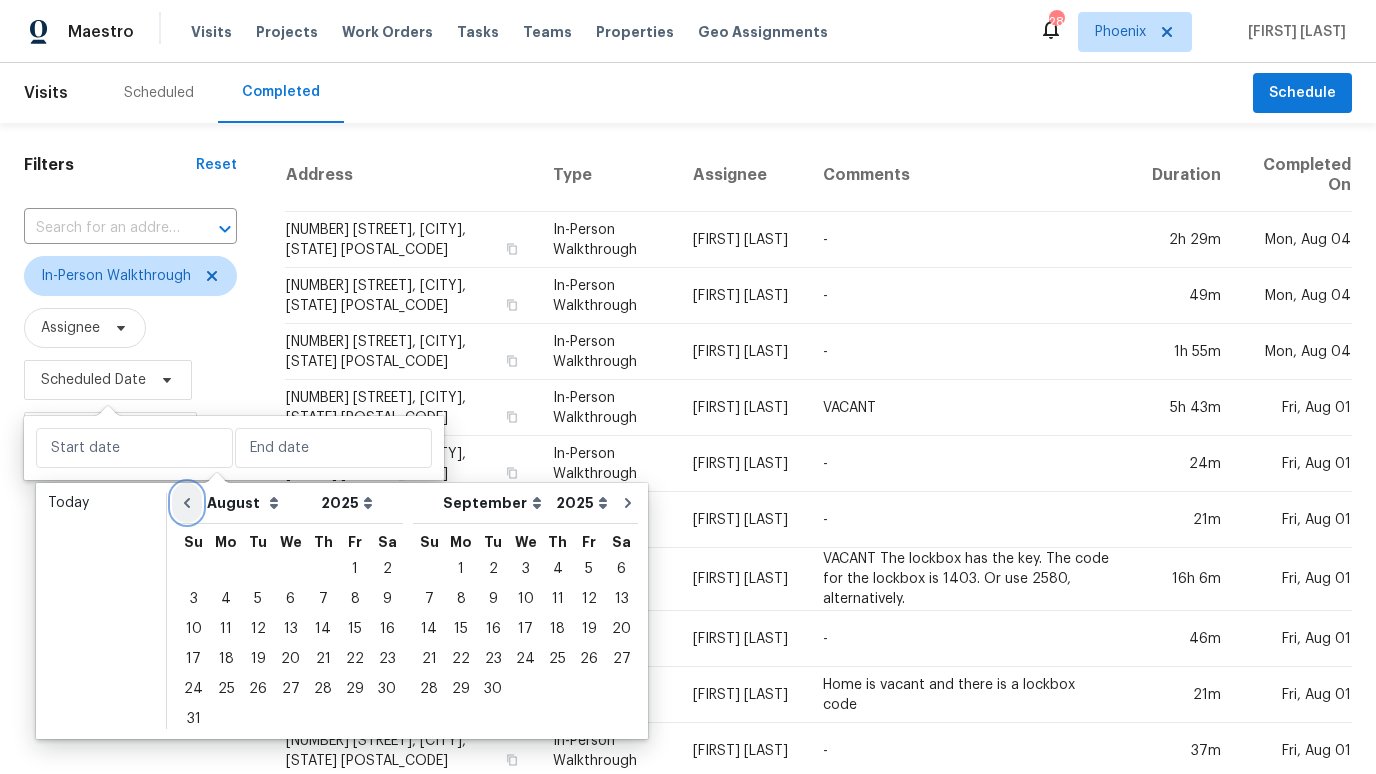 click 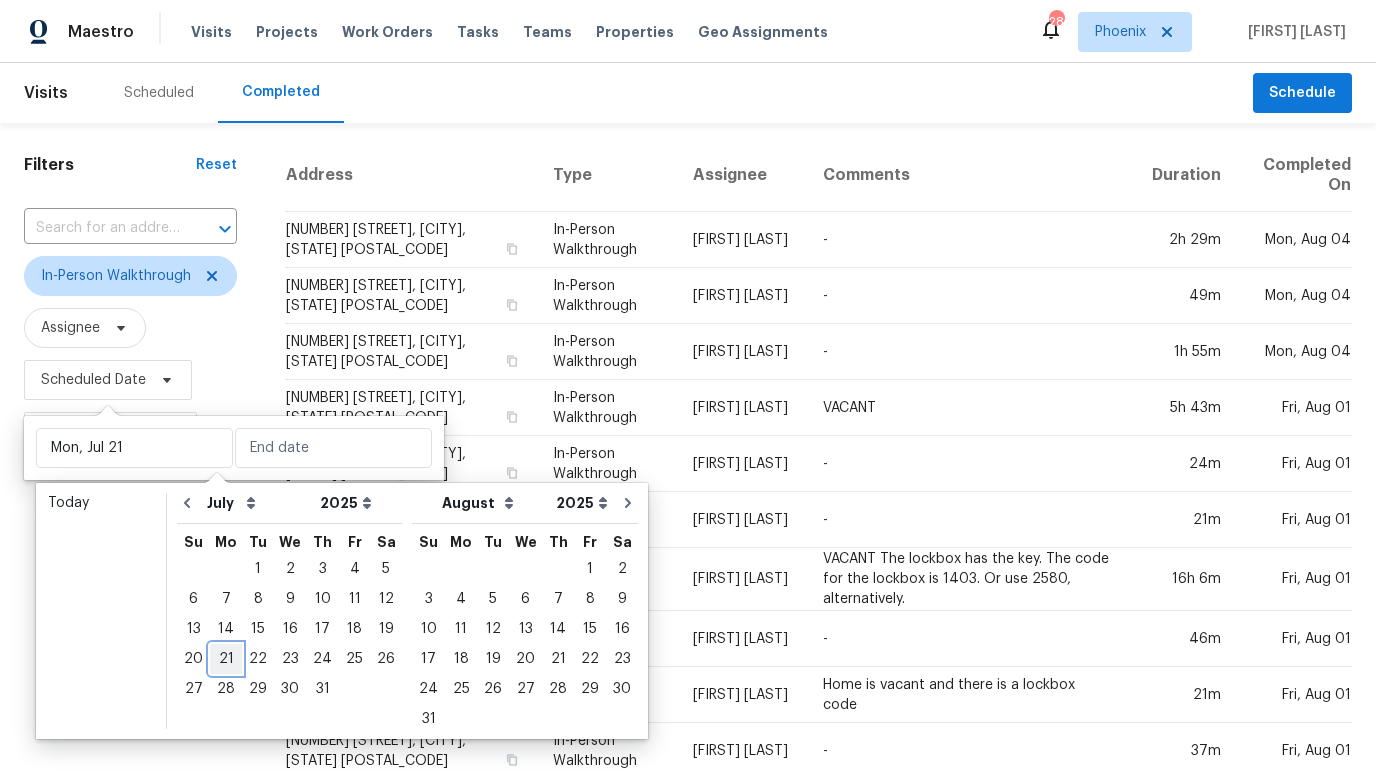 click on "21" at bounding box center (226, 659) 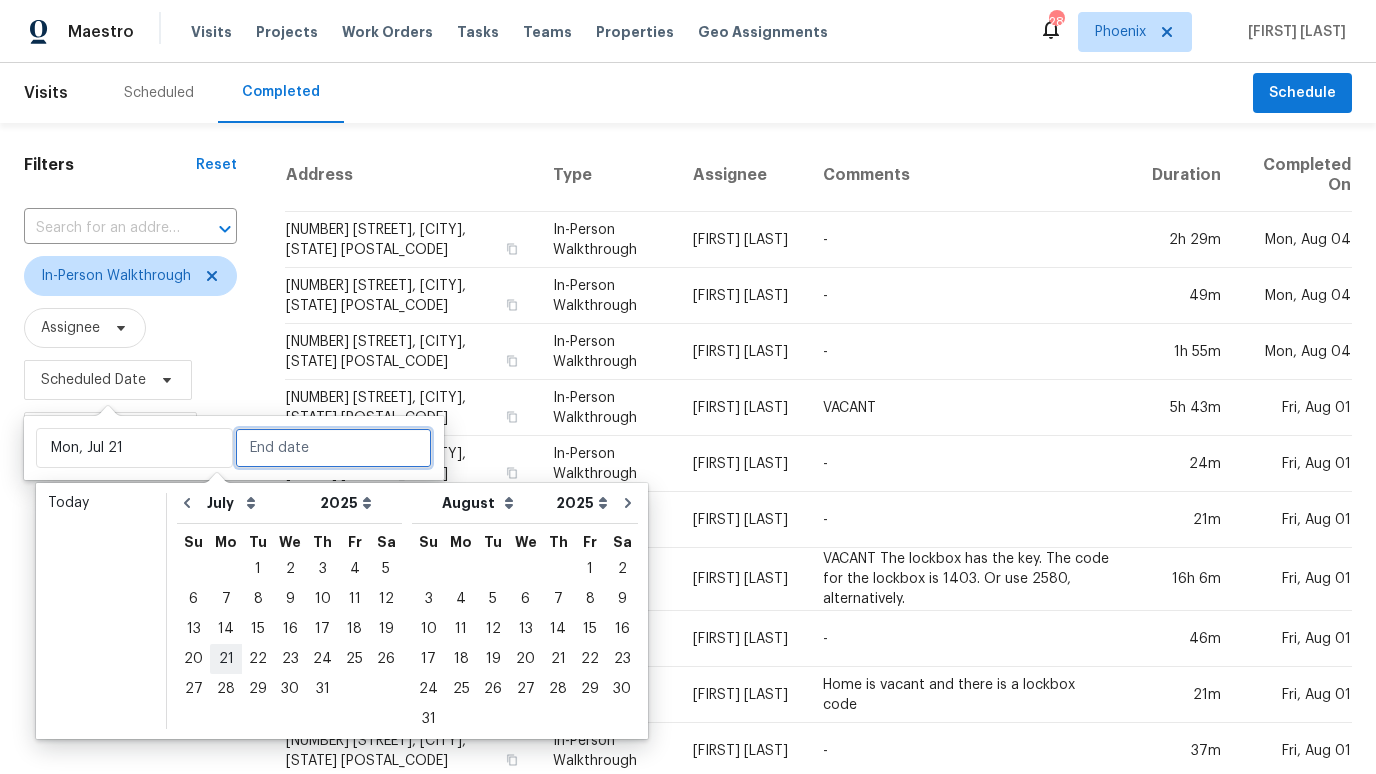 type on "Mon, Jul 21" 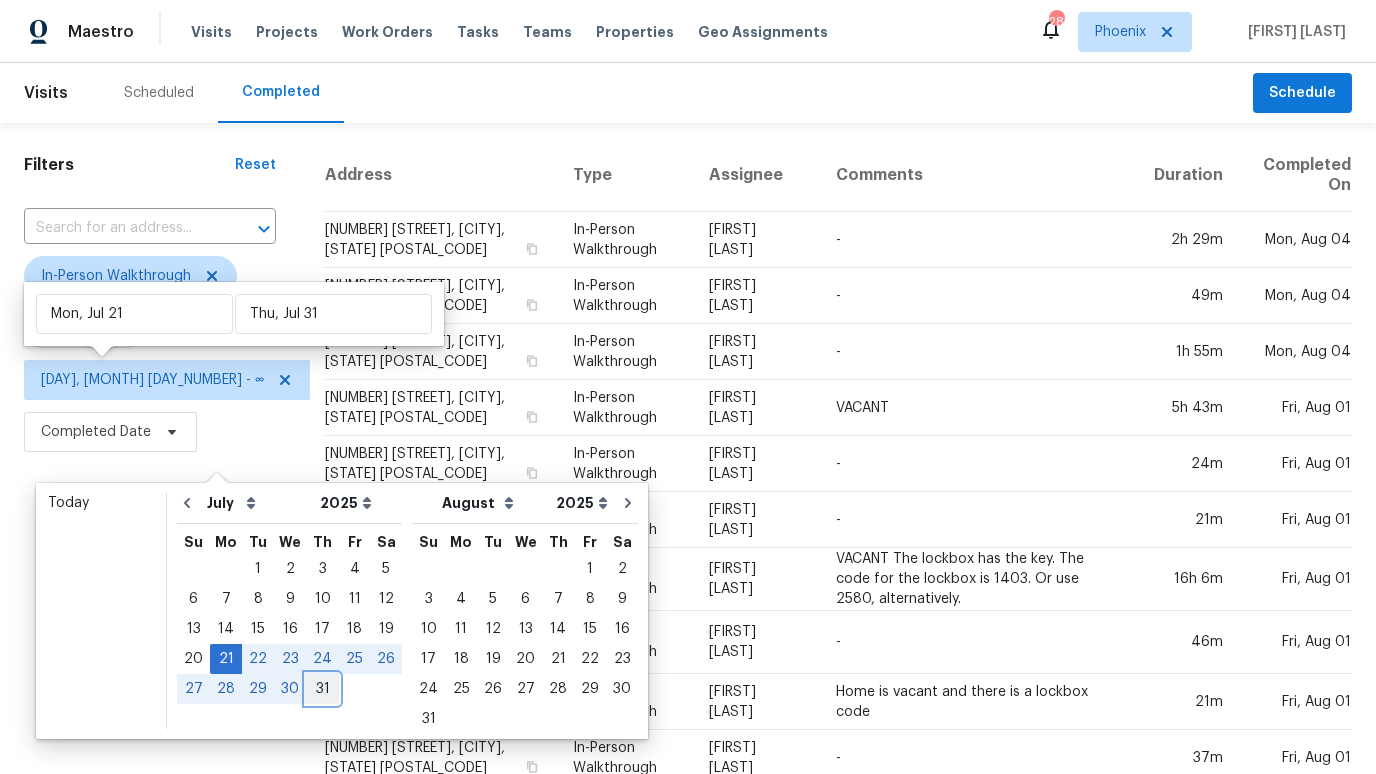 click on "31" at bounding box center (322, 689) 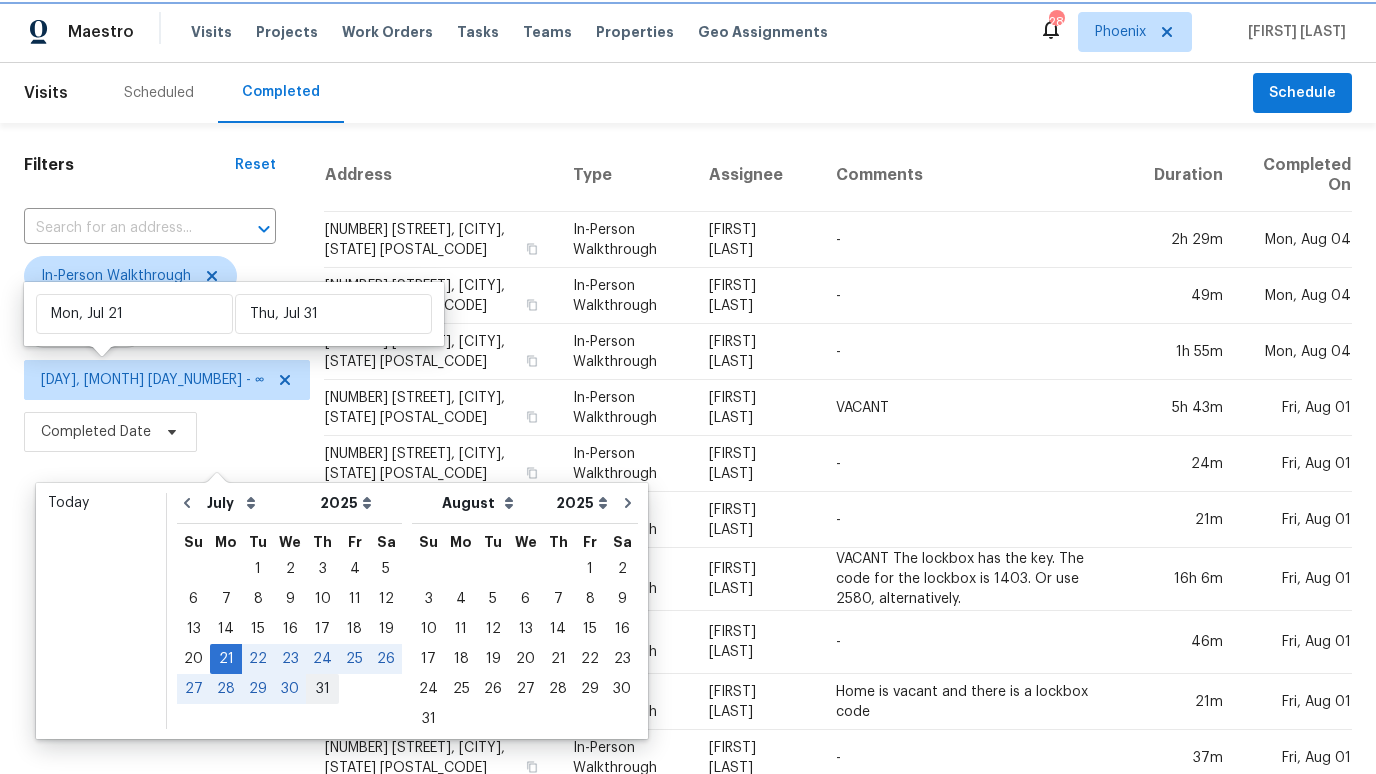 type on "Thu, Jul 31" 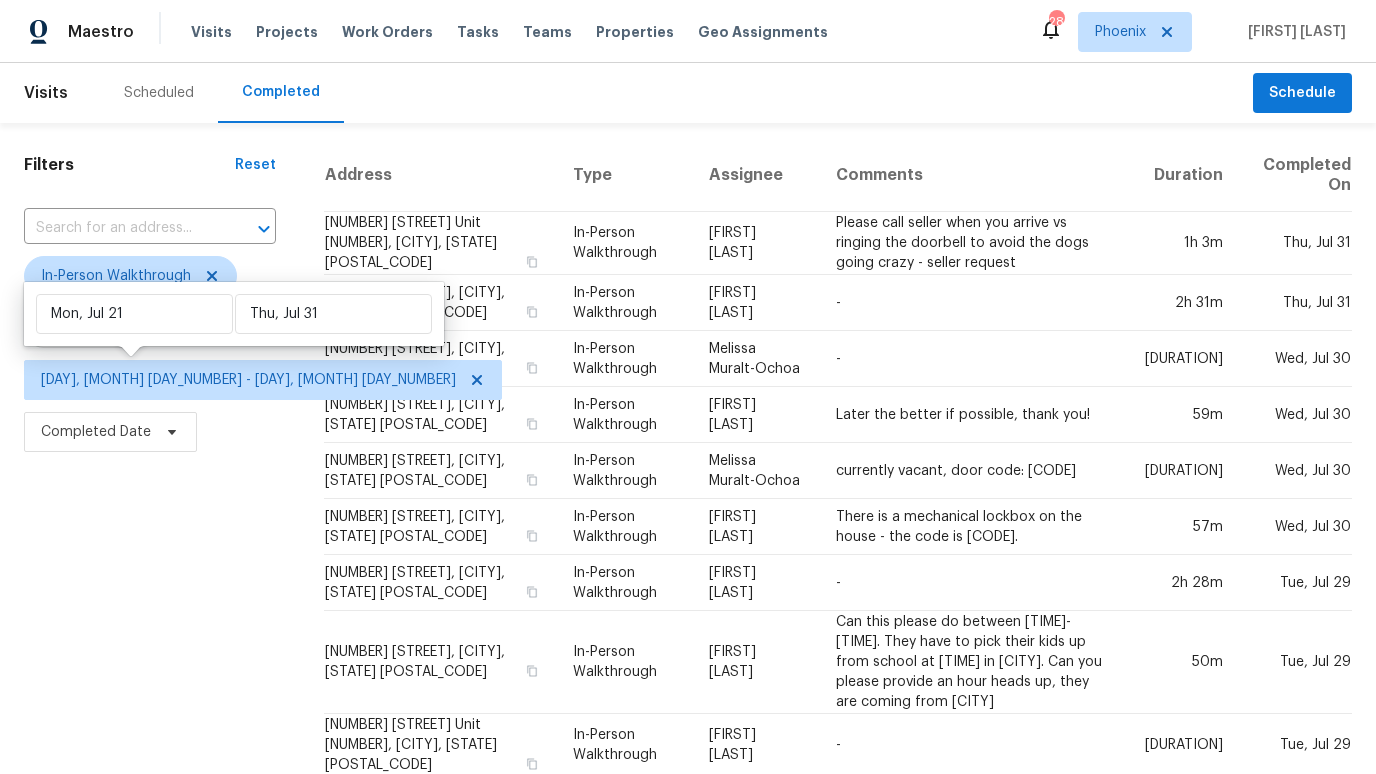 click on "Filters Reset ​ In-Person Walkthrough Assignee Mon, Jul 21 - Thu, Jul 31 Completed Date" at bounding box center (150, 791) 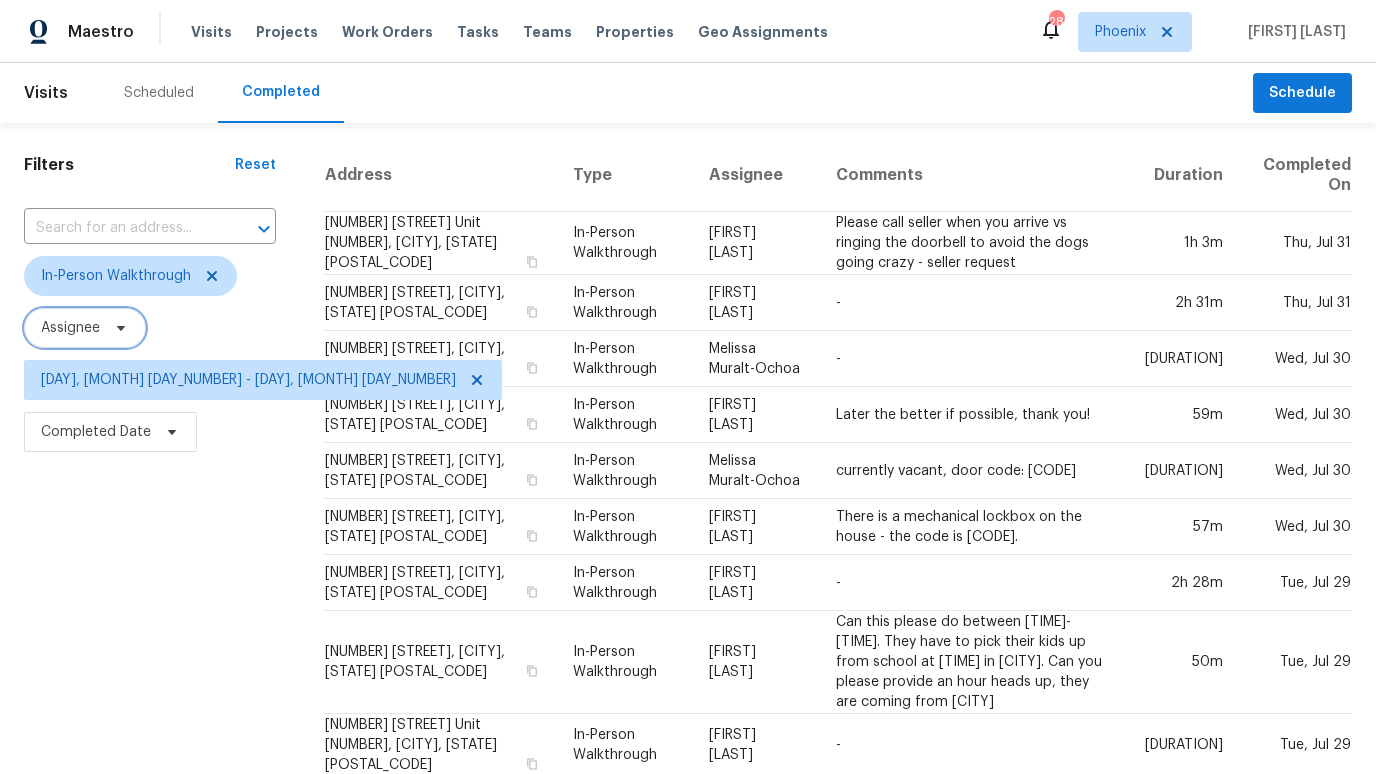 click on "Assignee" at bounding box center (70, 328) 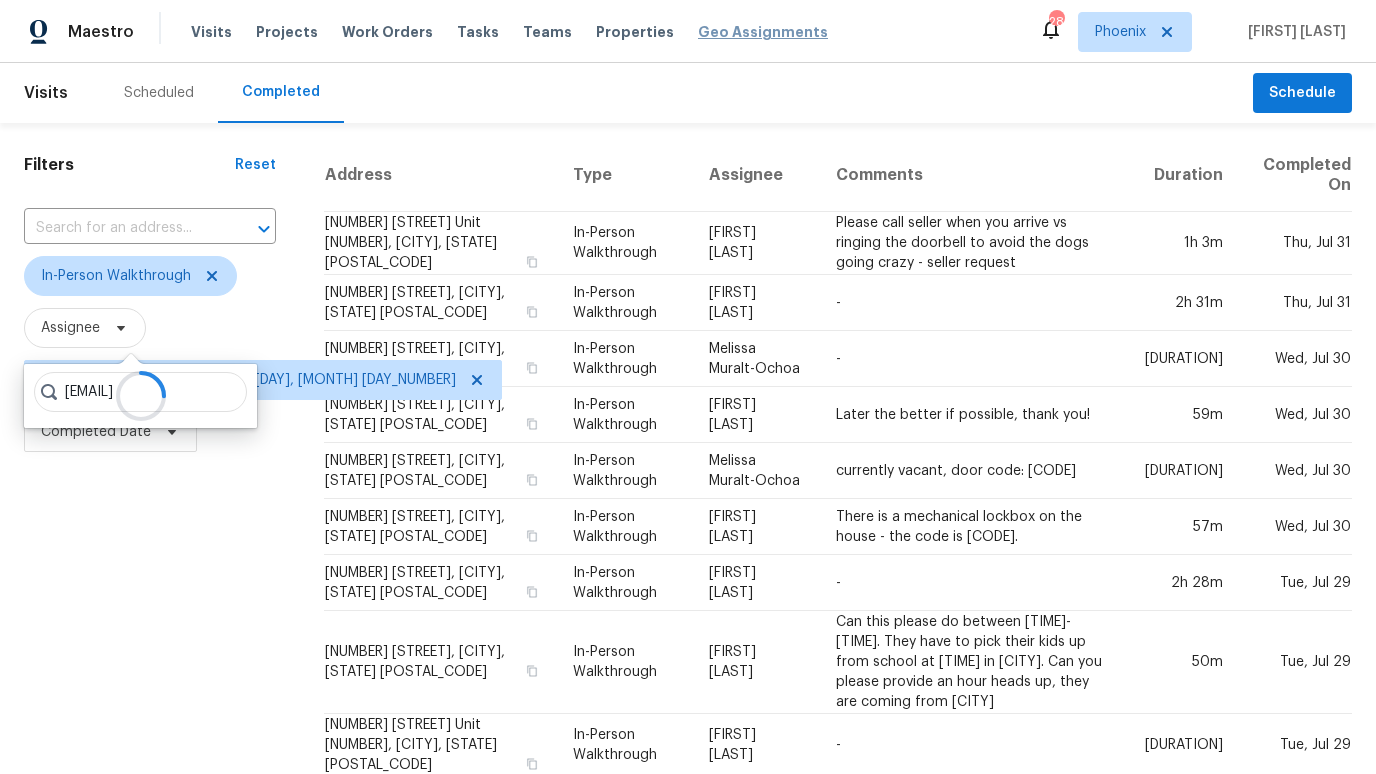 type on "eric.scptt" 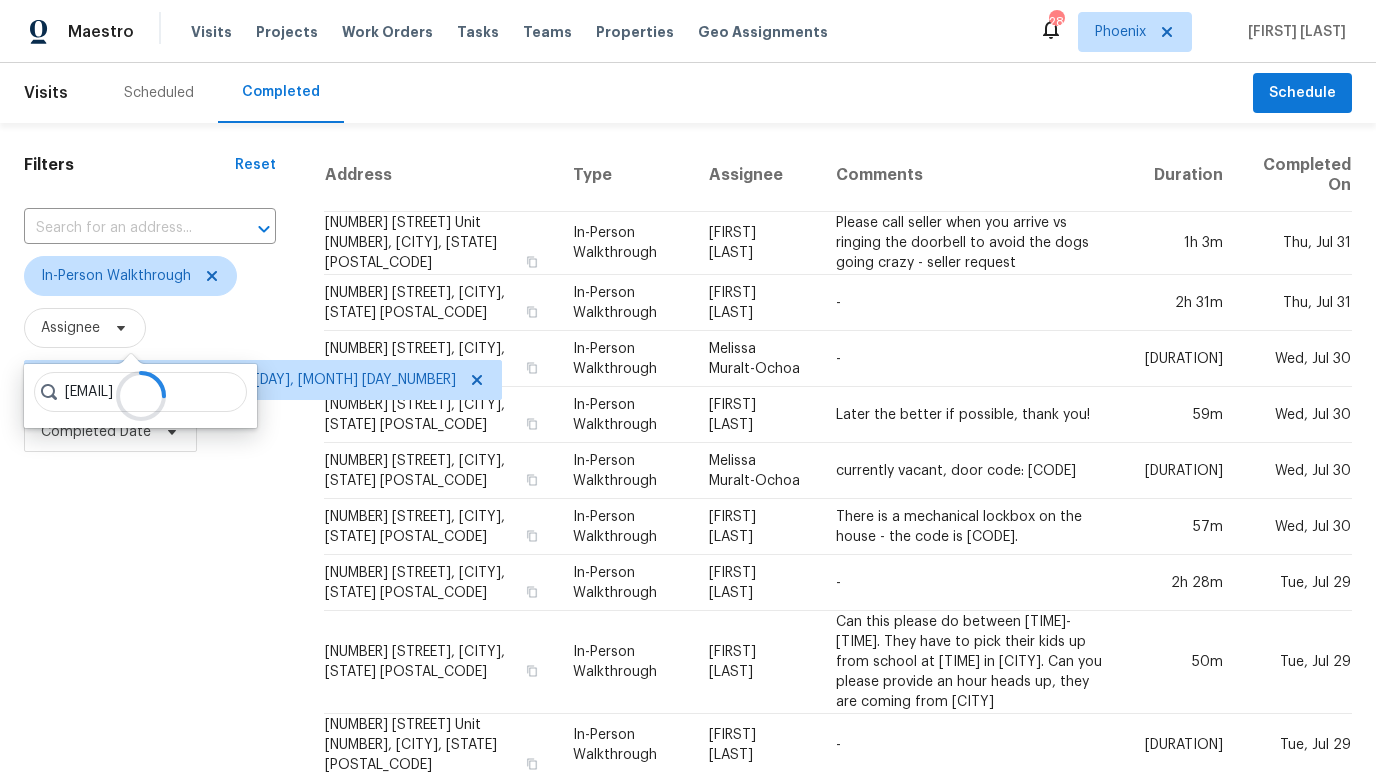 click at bounding box center (140, 396) 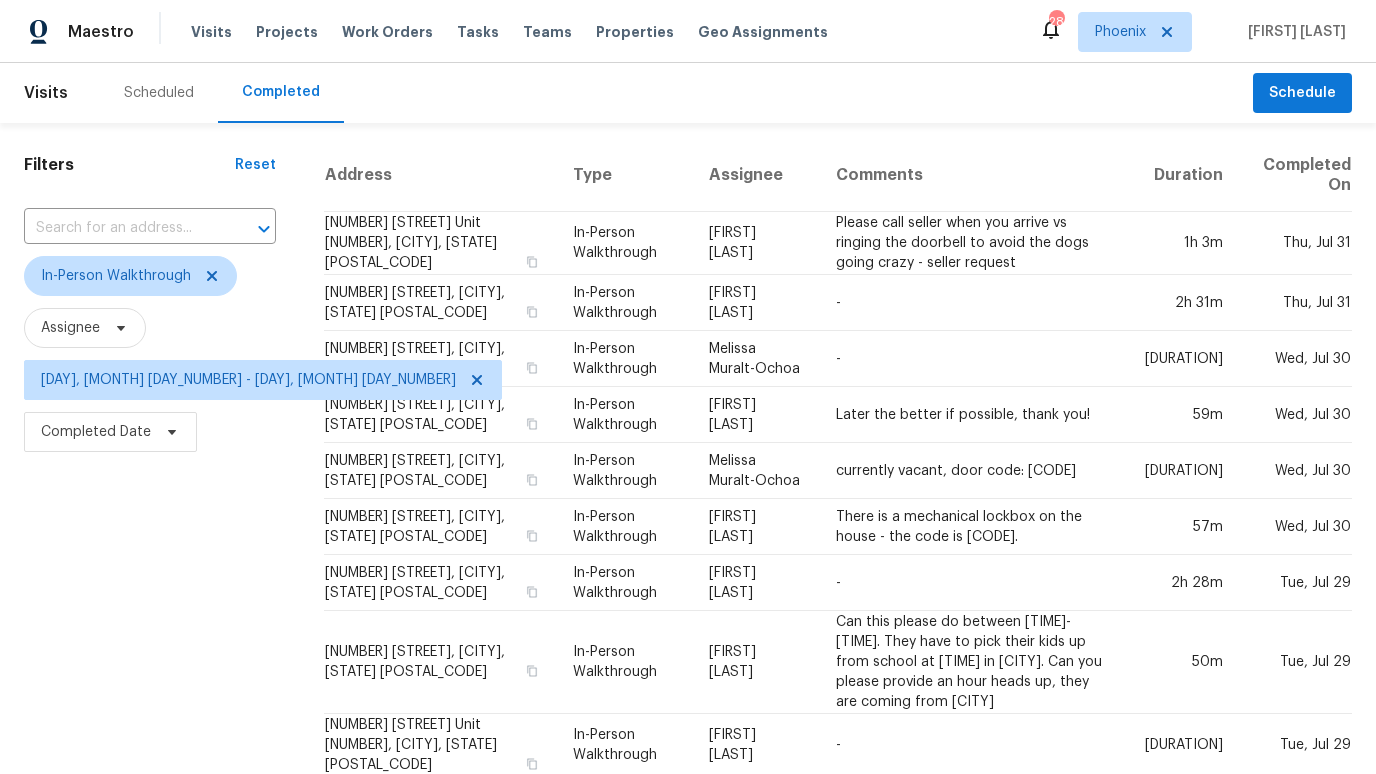 click on "Filters Reset ​ In-Person Walkthrough Assignee Mon, Jul 21 - Thu, Jul 31 Completed Date" at bounding box center [150, 791] 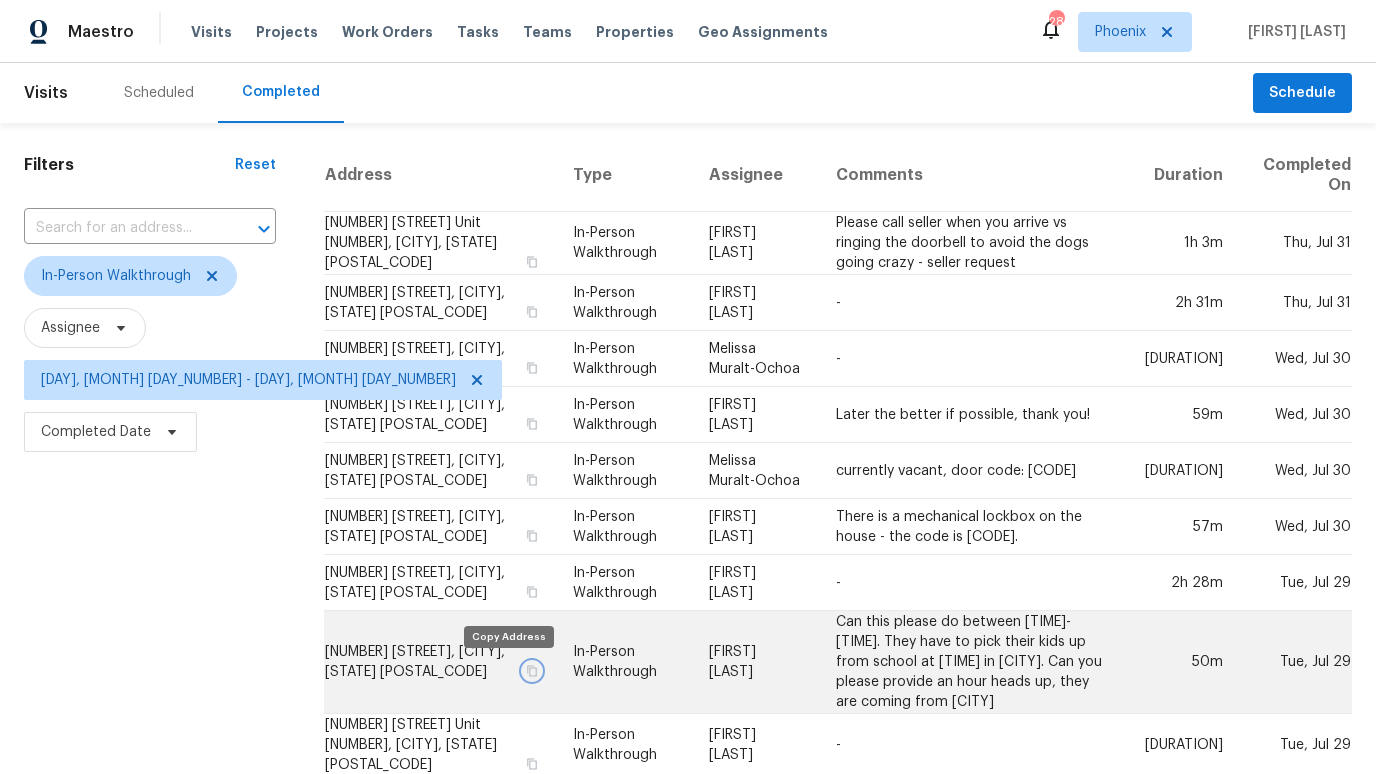 click 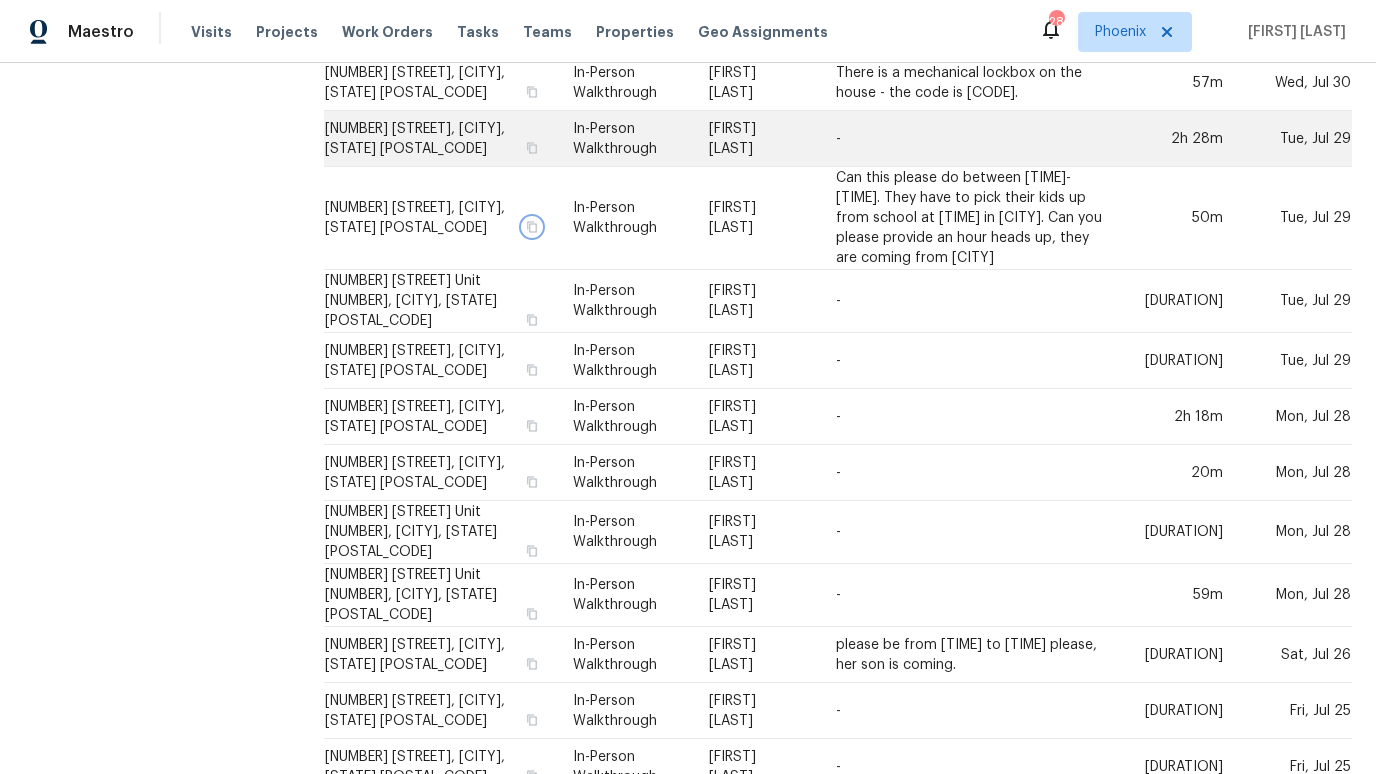 scroll, scrollTop: 470, scrollLeft: 0, axis: vertical 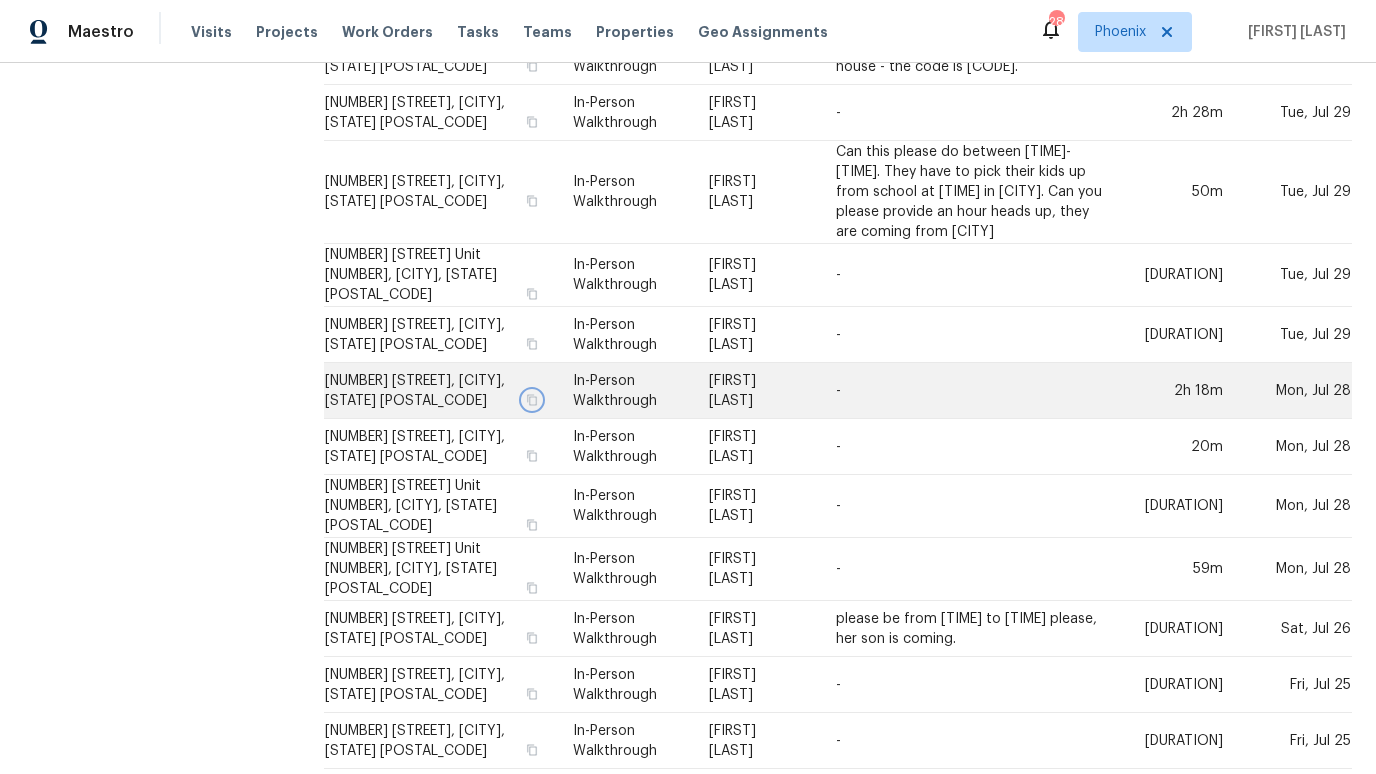 click 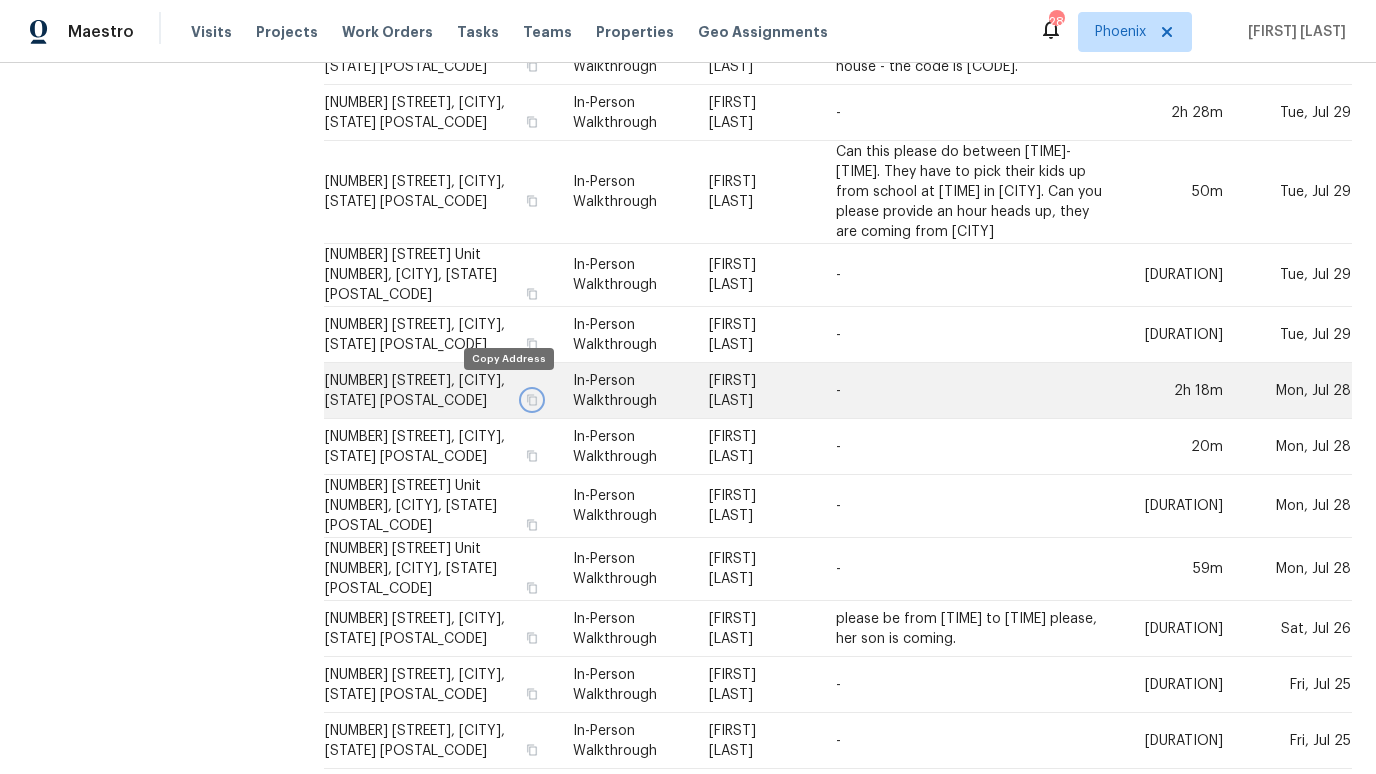 click 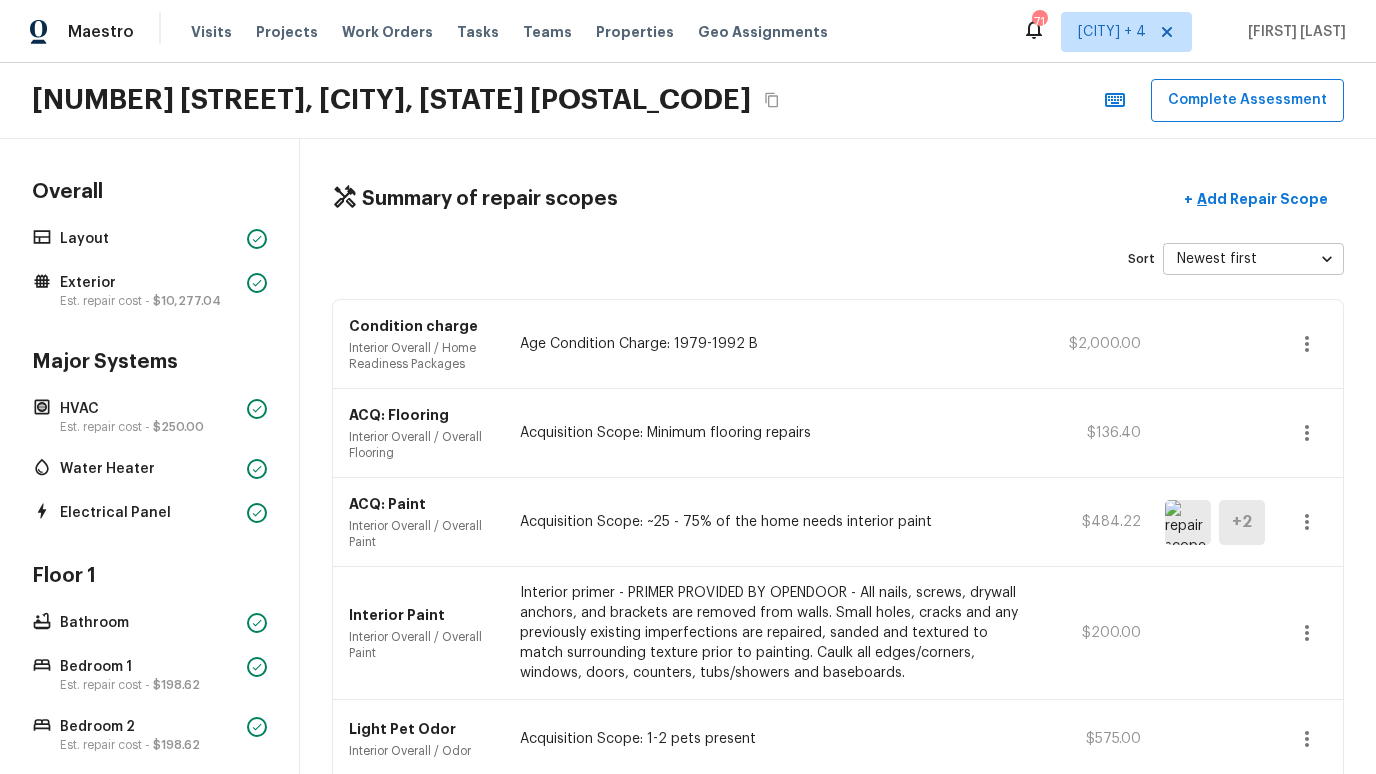 scroll, scrollTop: 0, scrollLeft: 0, axis: both 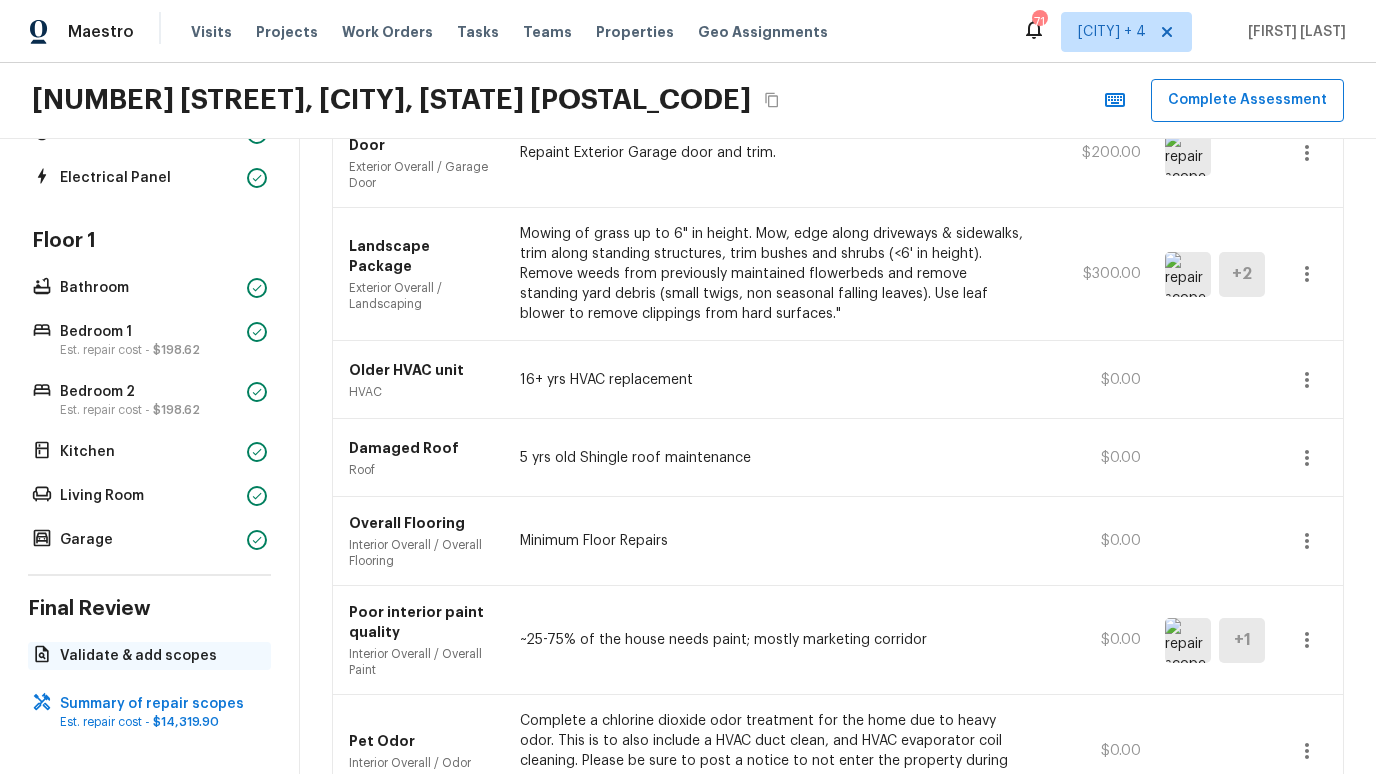 click on "Validate & add scopes" at bounding box center (159, 656) 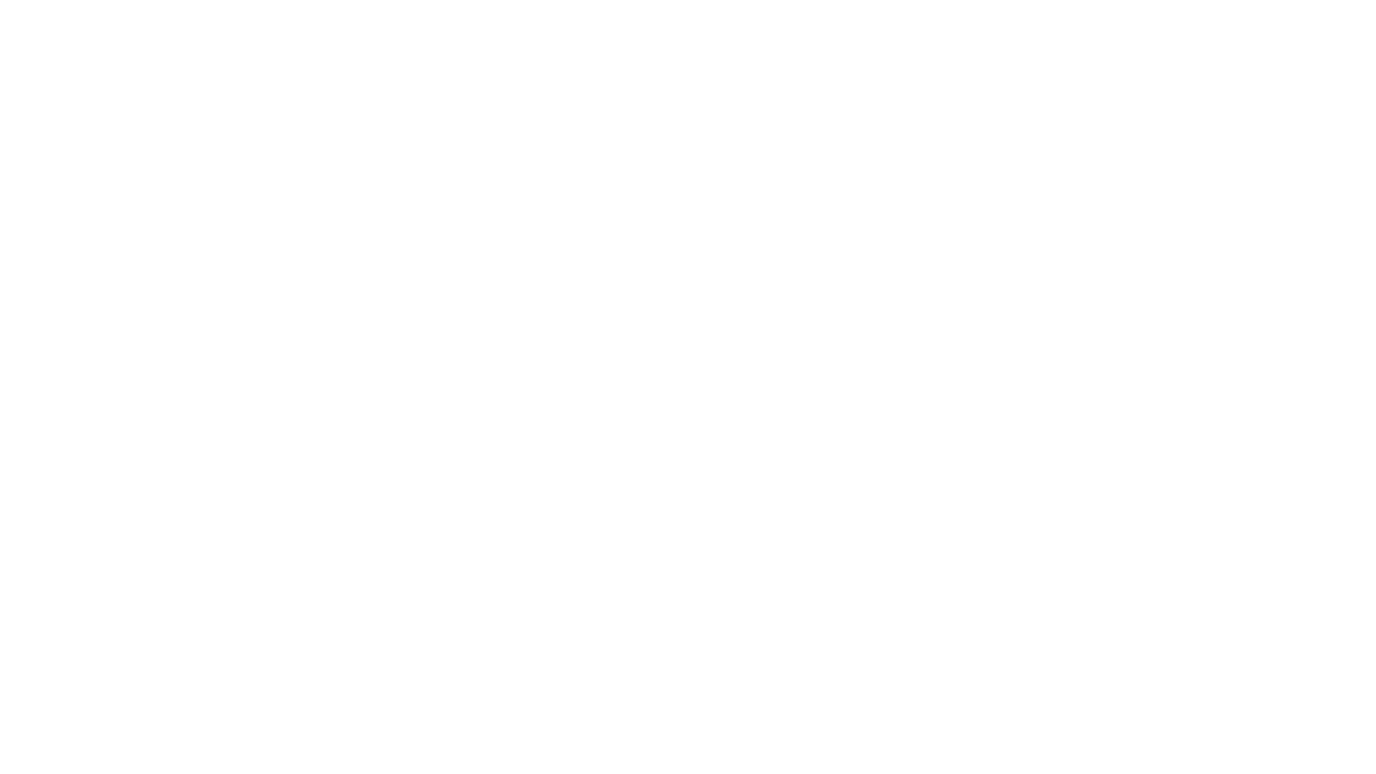 scroll, scrollTop: 0, scrollLeft: 0, axis: both 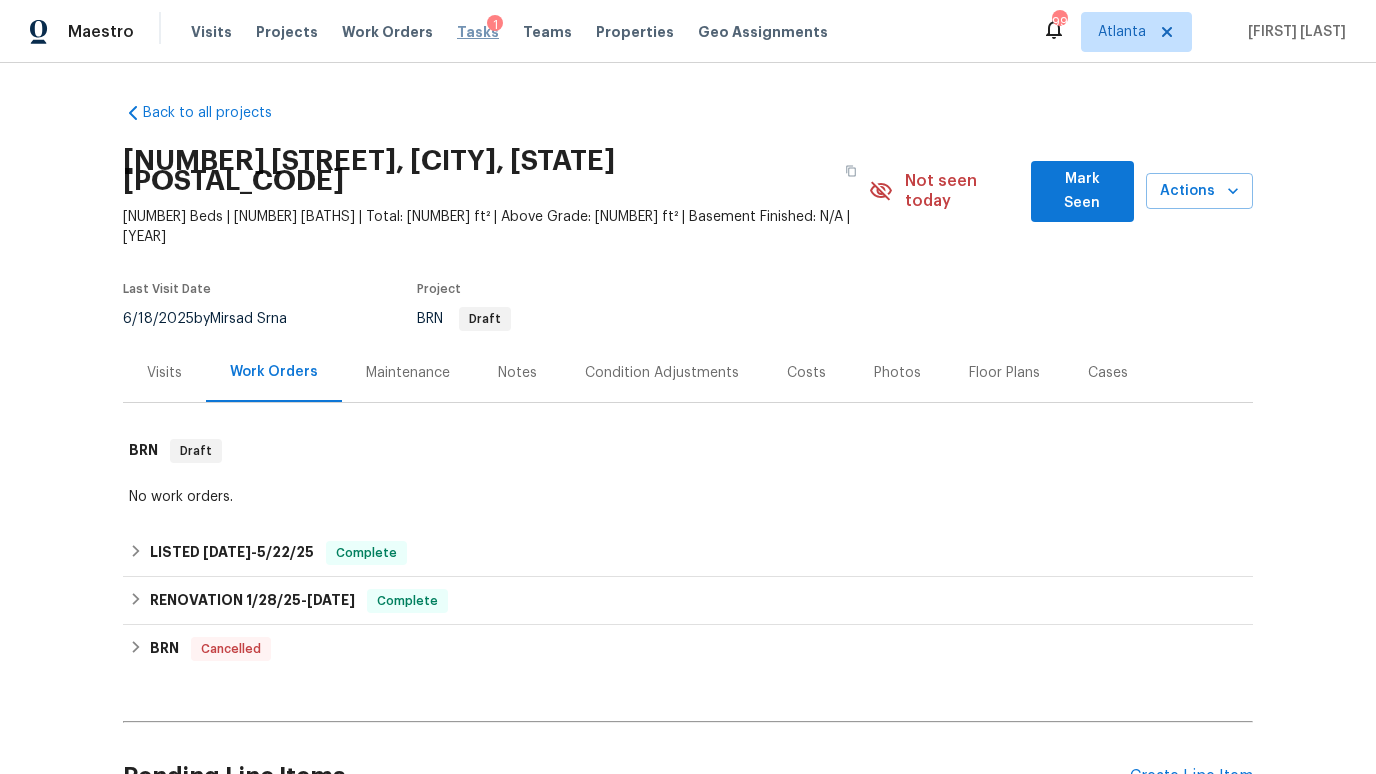 click on "Tasks" at bounding box center [478, 32] 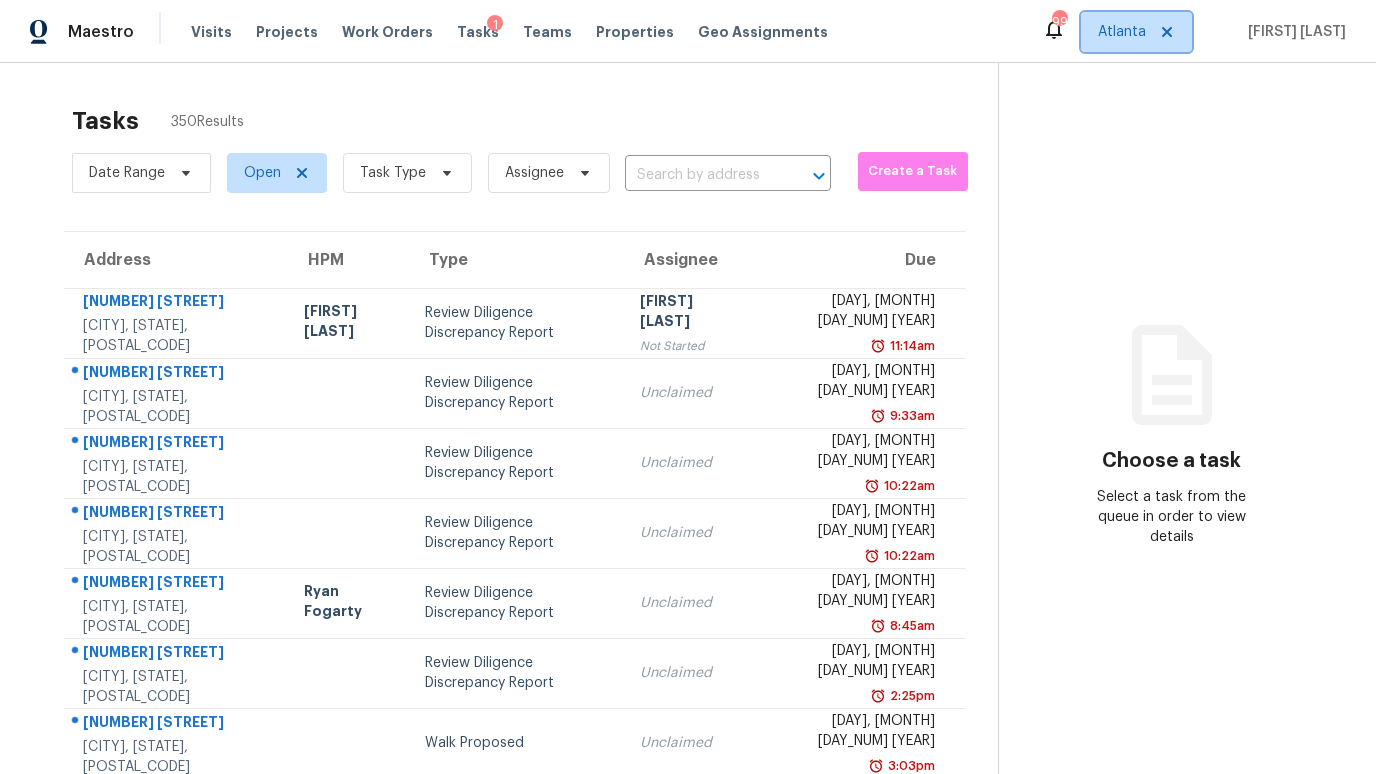 click on "Atlanta" at bounding box center (1122, 32) 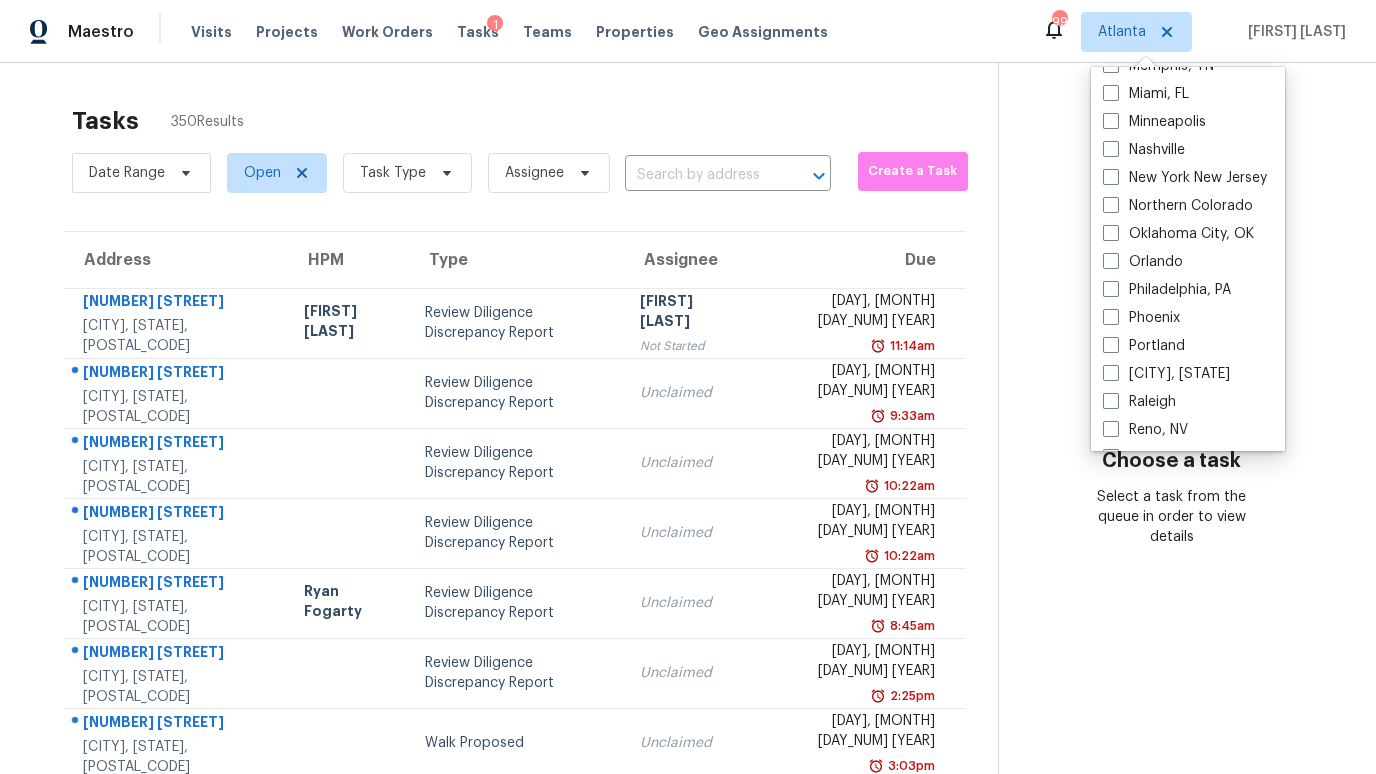scroll, scrollTop: 1340, scrollLeft: 0, axis: vertical 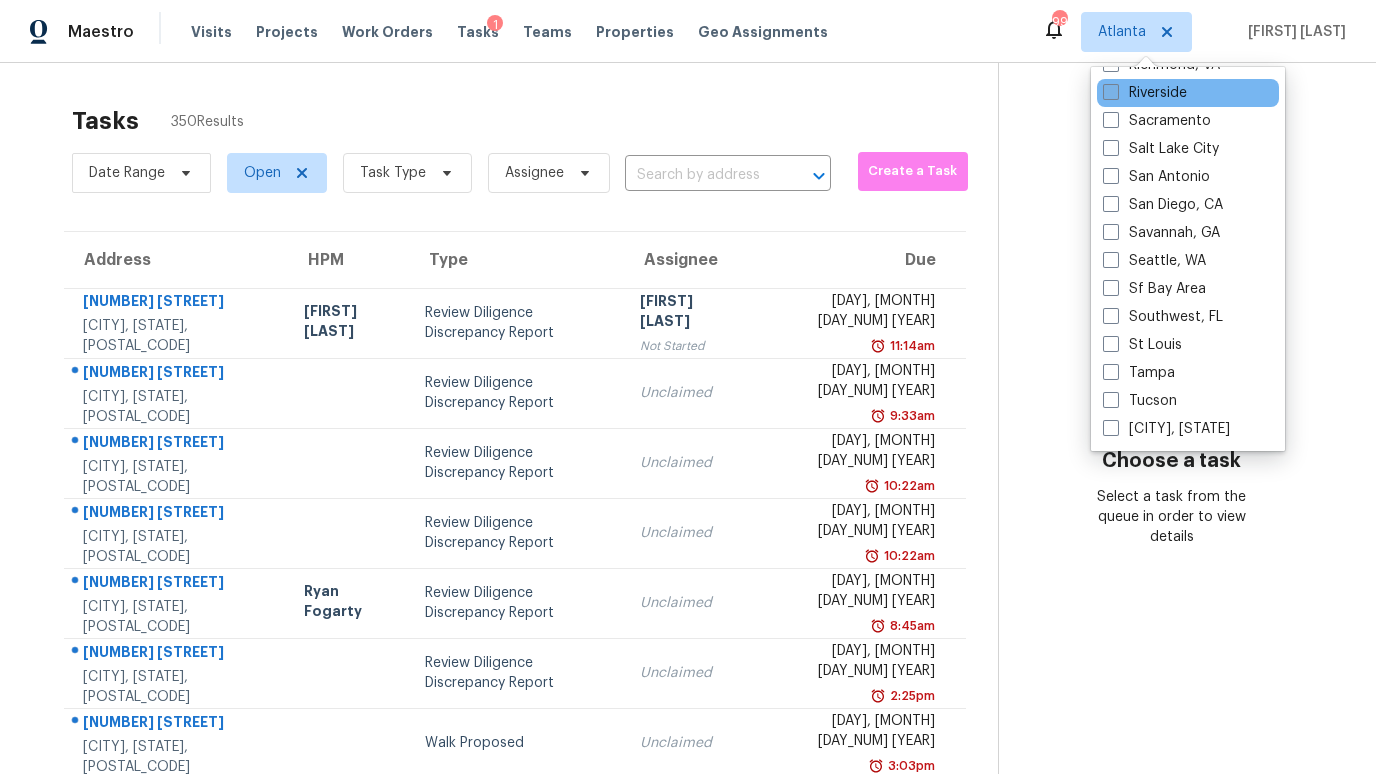 click on "Riverside" at bounding box center (1145, 93) 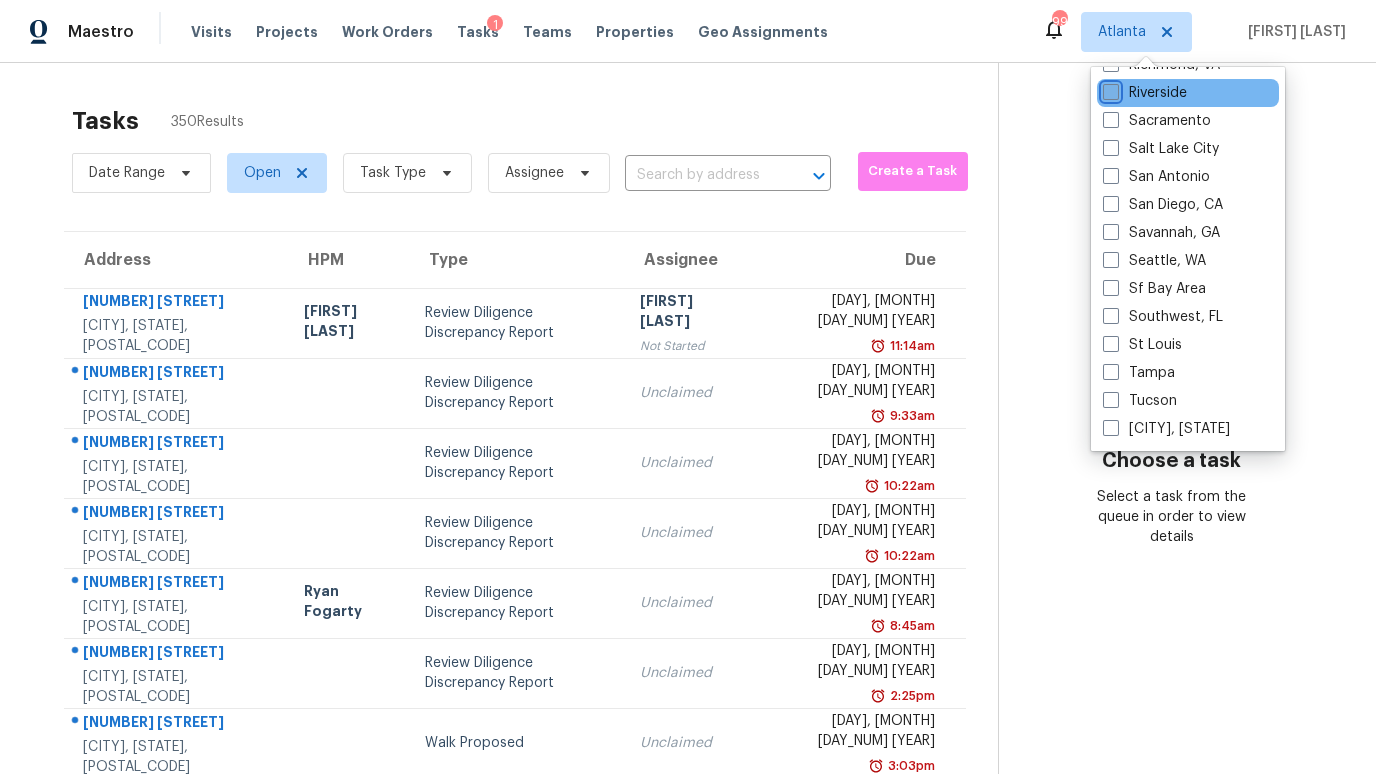 click on "Riverside" at bounding box center [1109, 89] 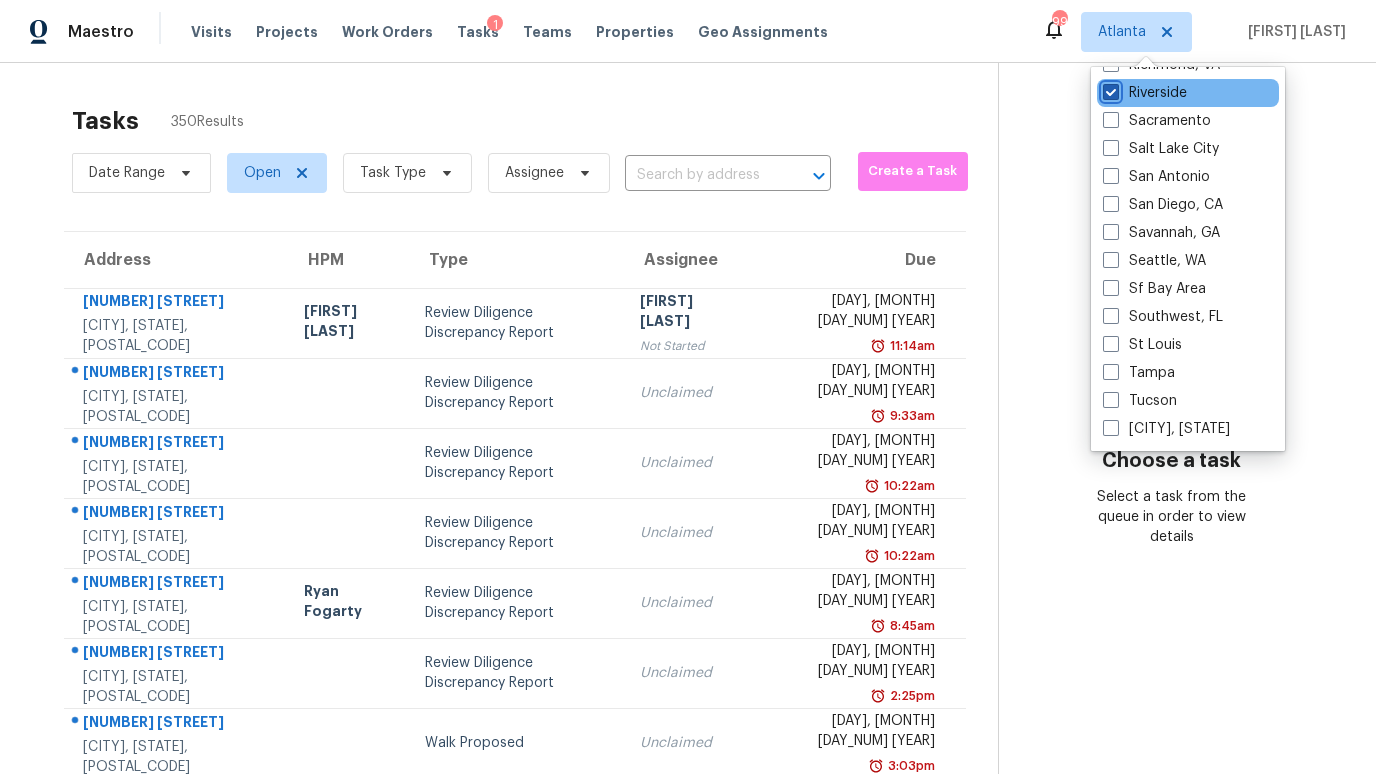 checkbox on "true" 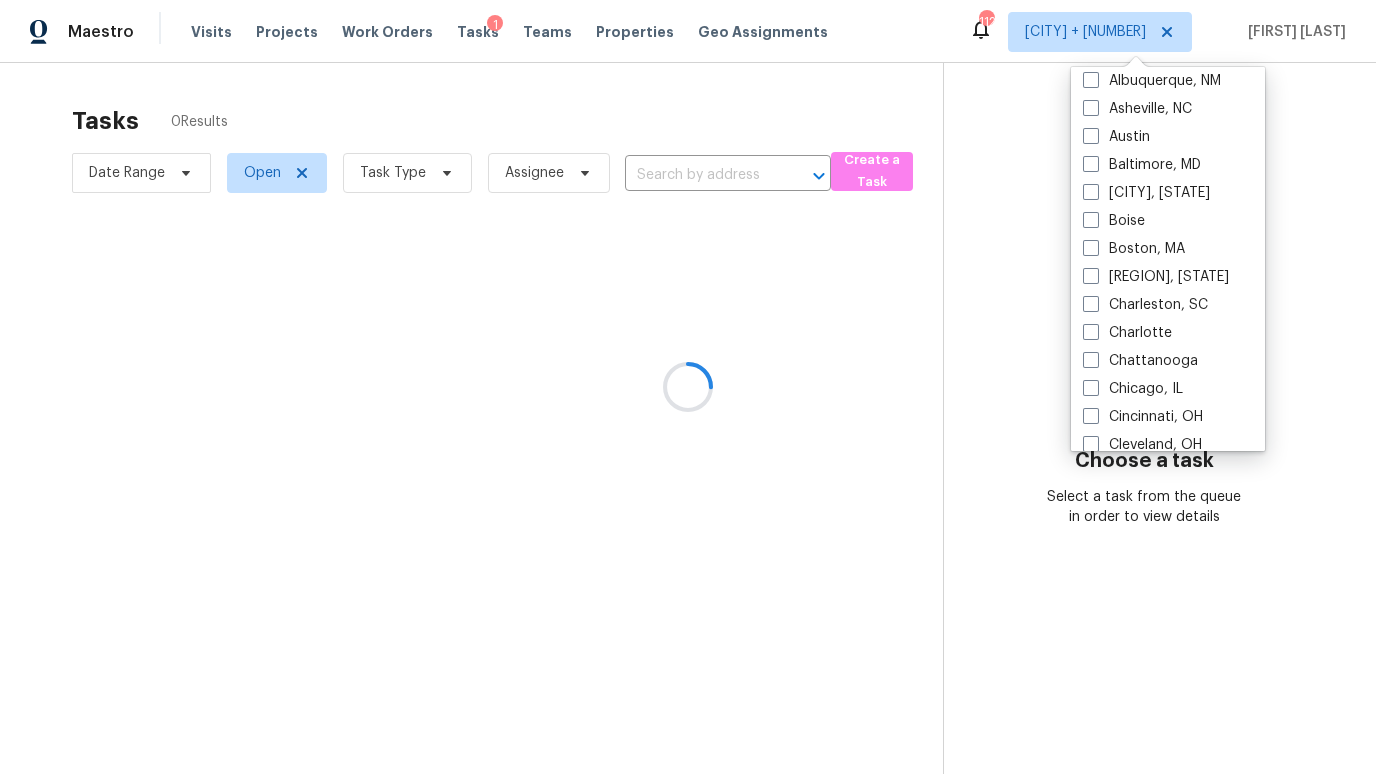 scroll, scrollTop: 0, scrollLeft: 0, axis: both 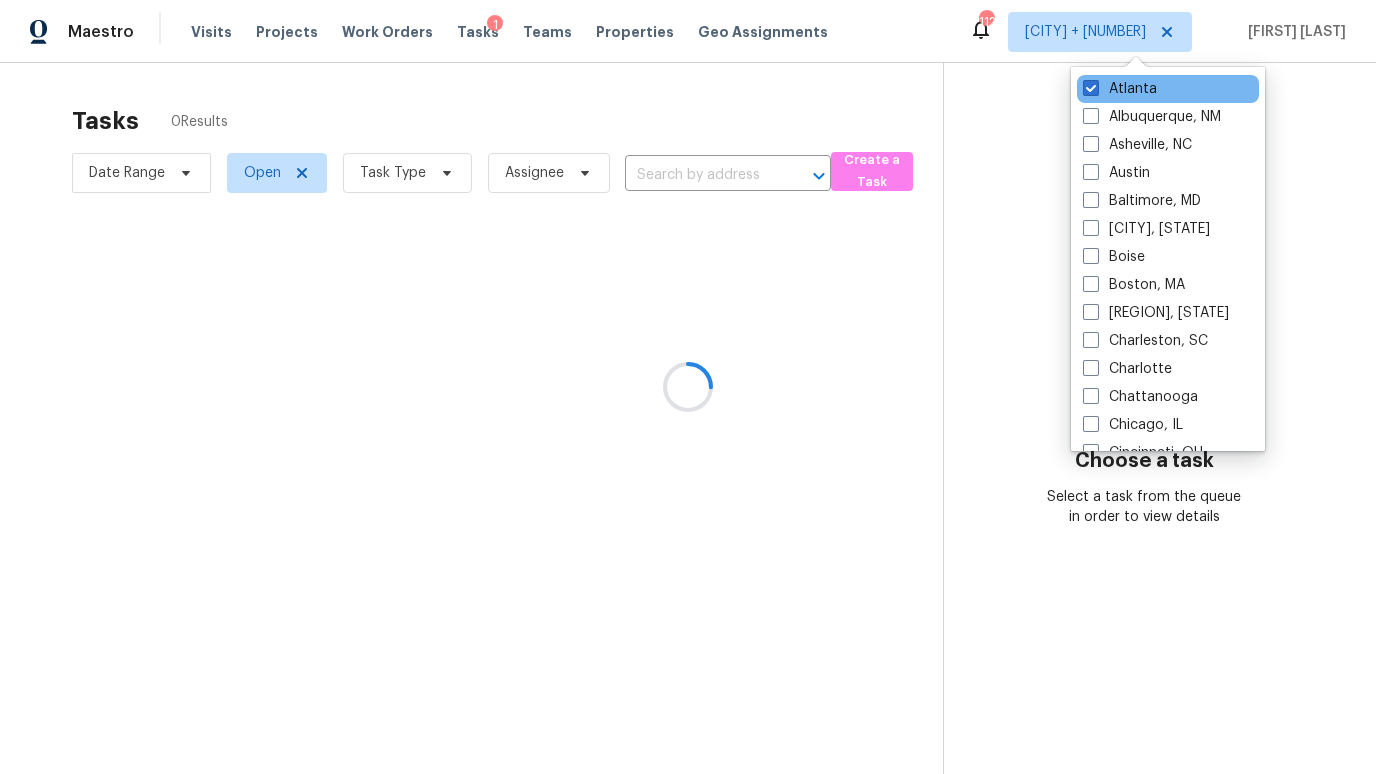 click on "Atlanta" at bounding box center [1168, 89] 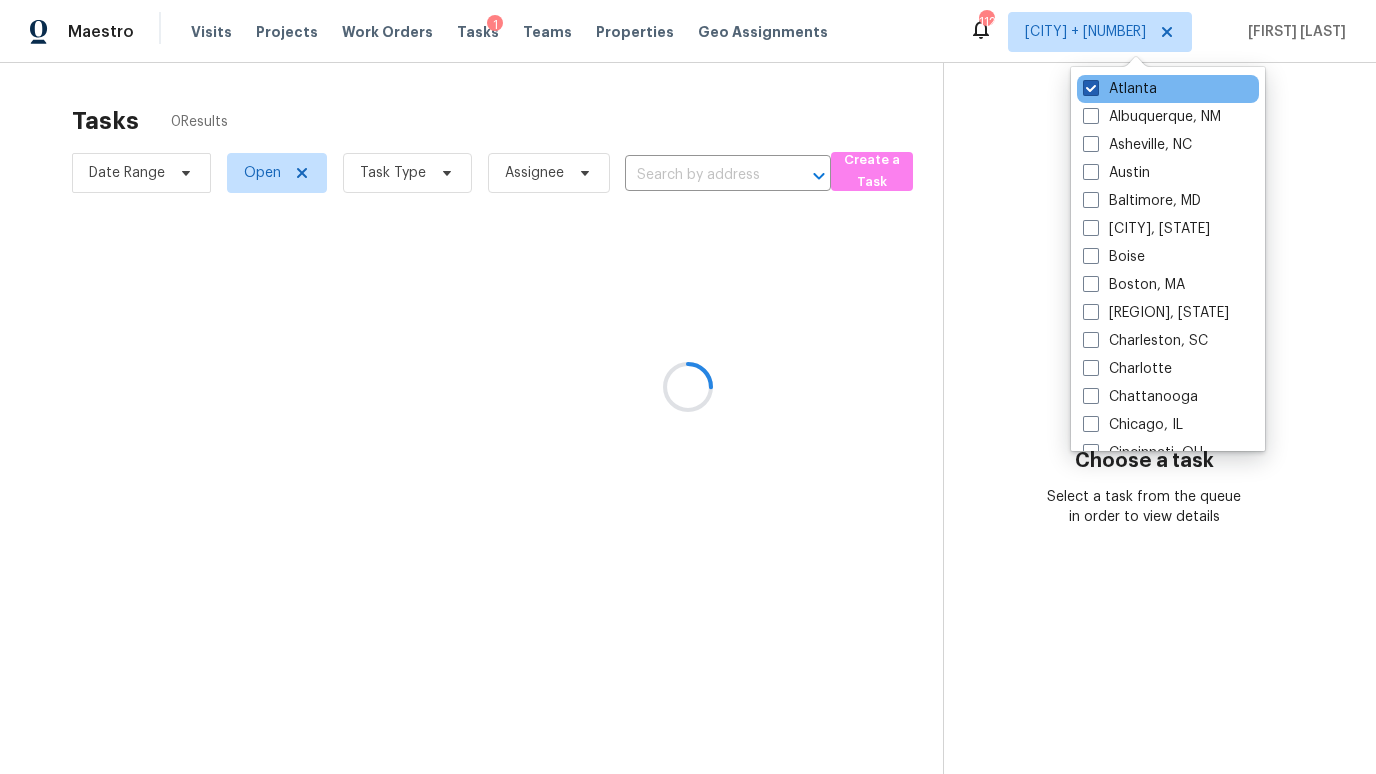 click on "Atlanta" at bounding box center [1120, 89] 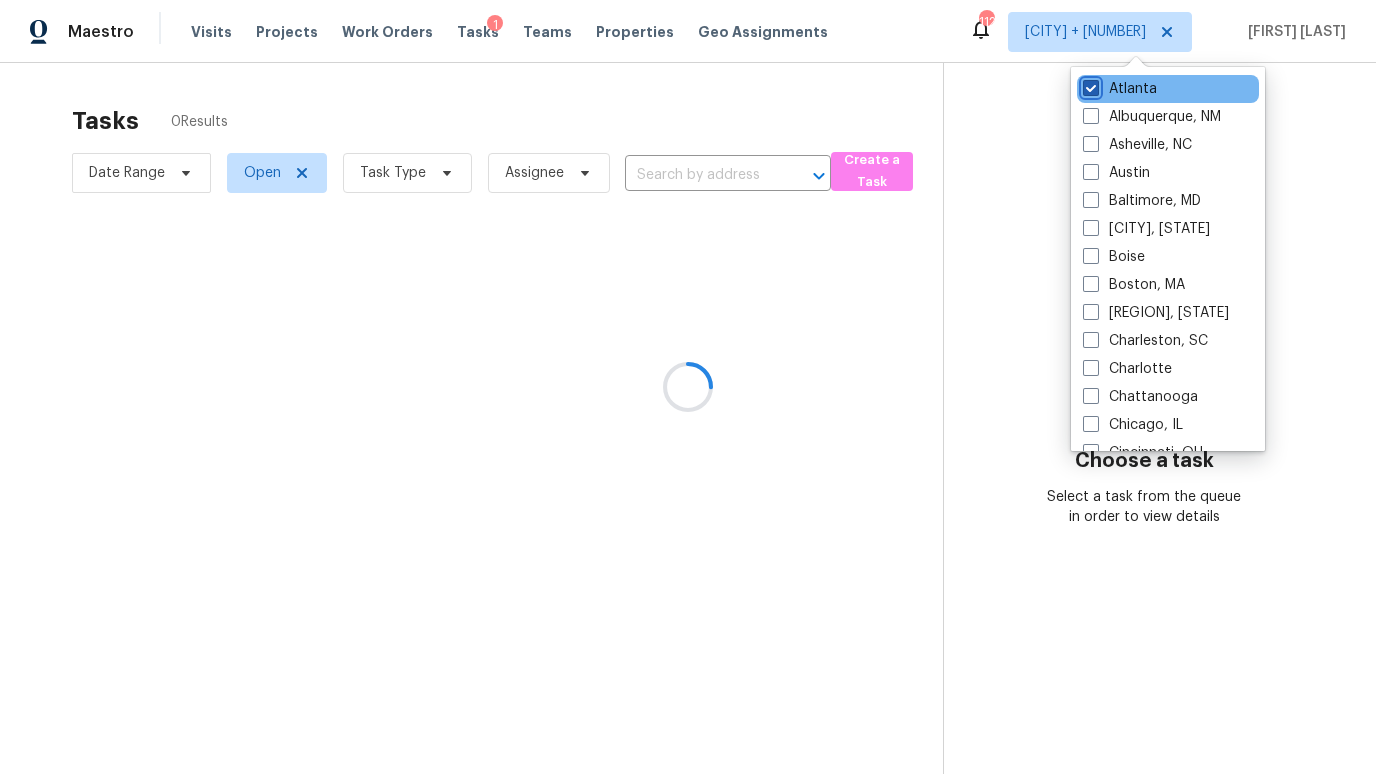 click on "Atlanta" at bounding box center [1089, 85] 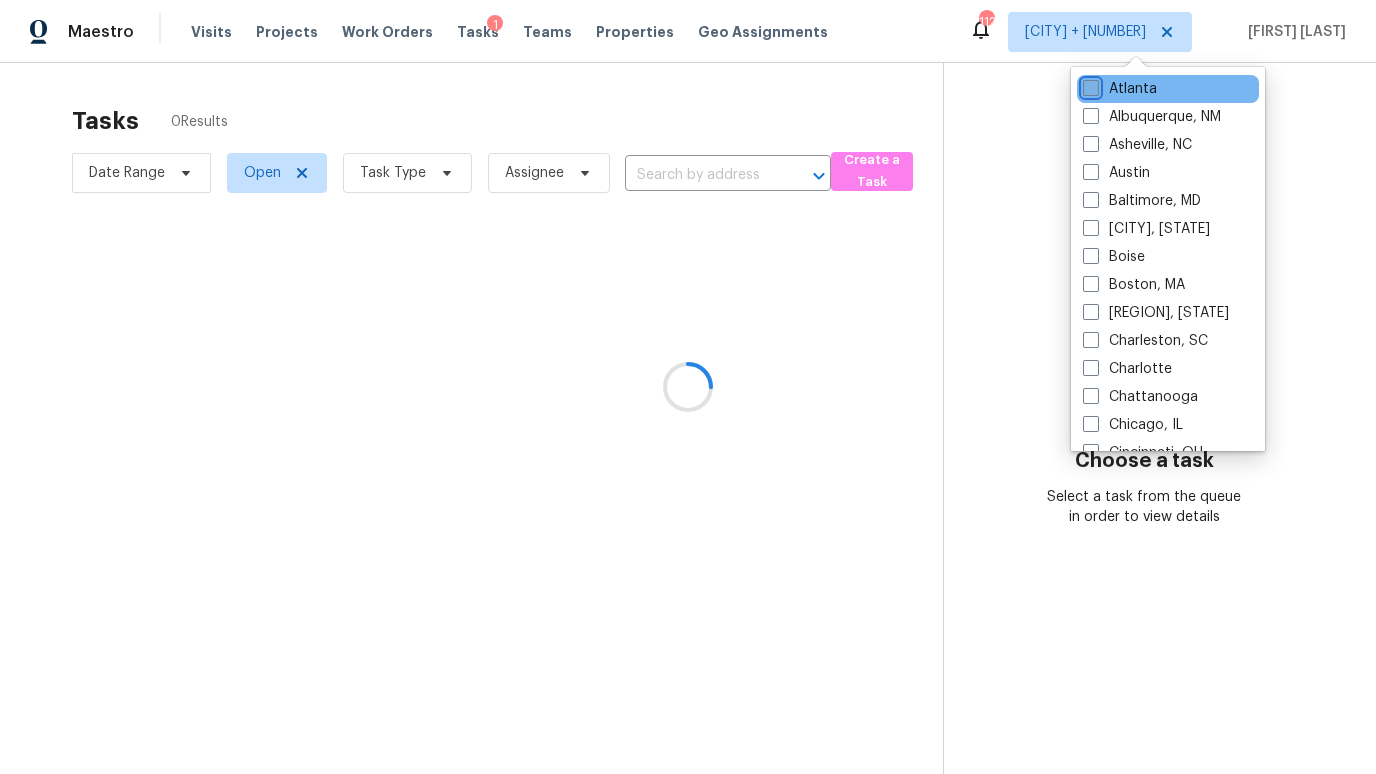 checkbox on "false" 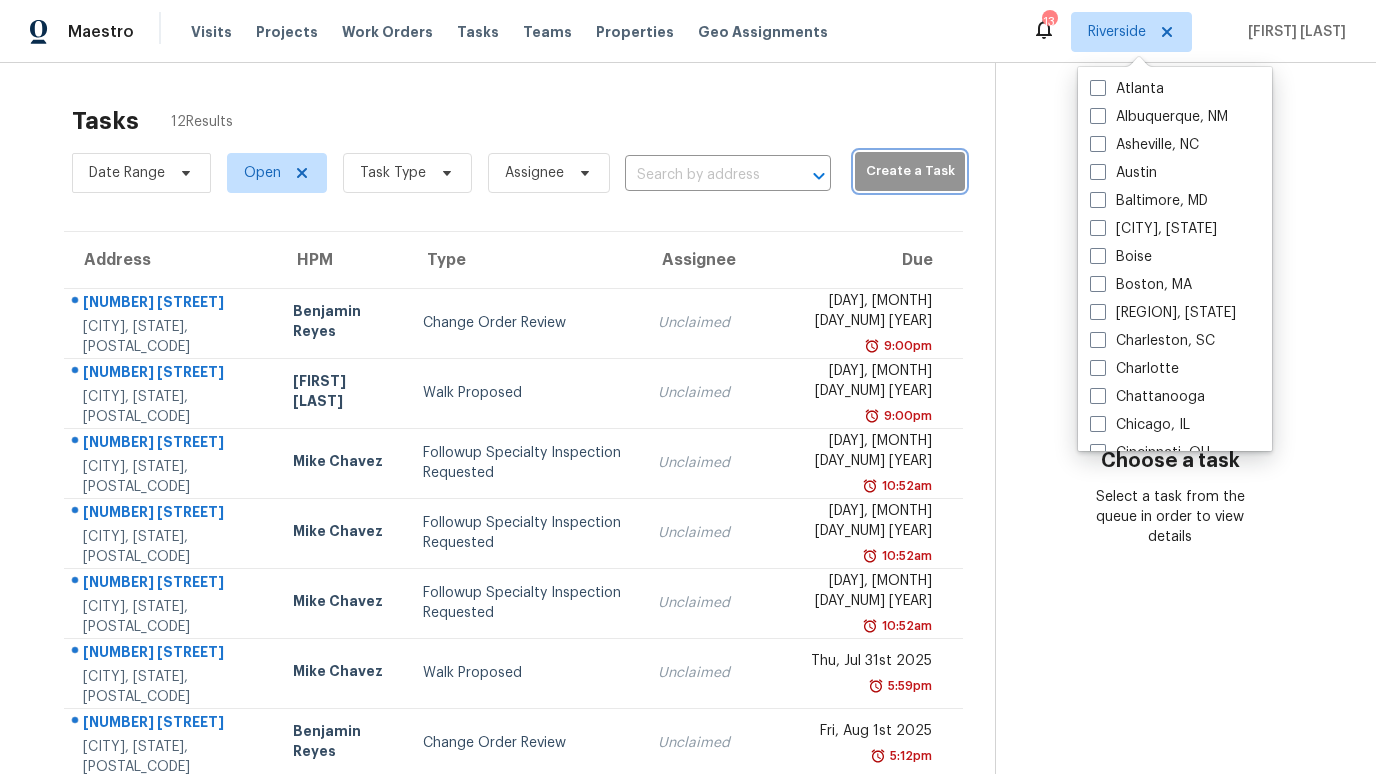 click on "Create a Task" at bounding box center (910, 171) 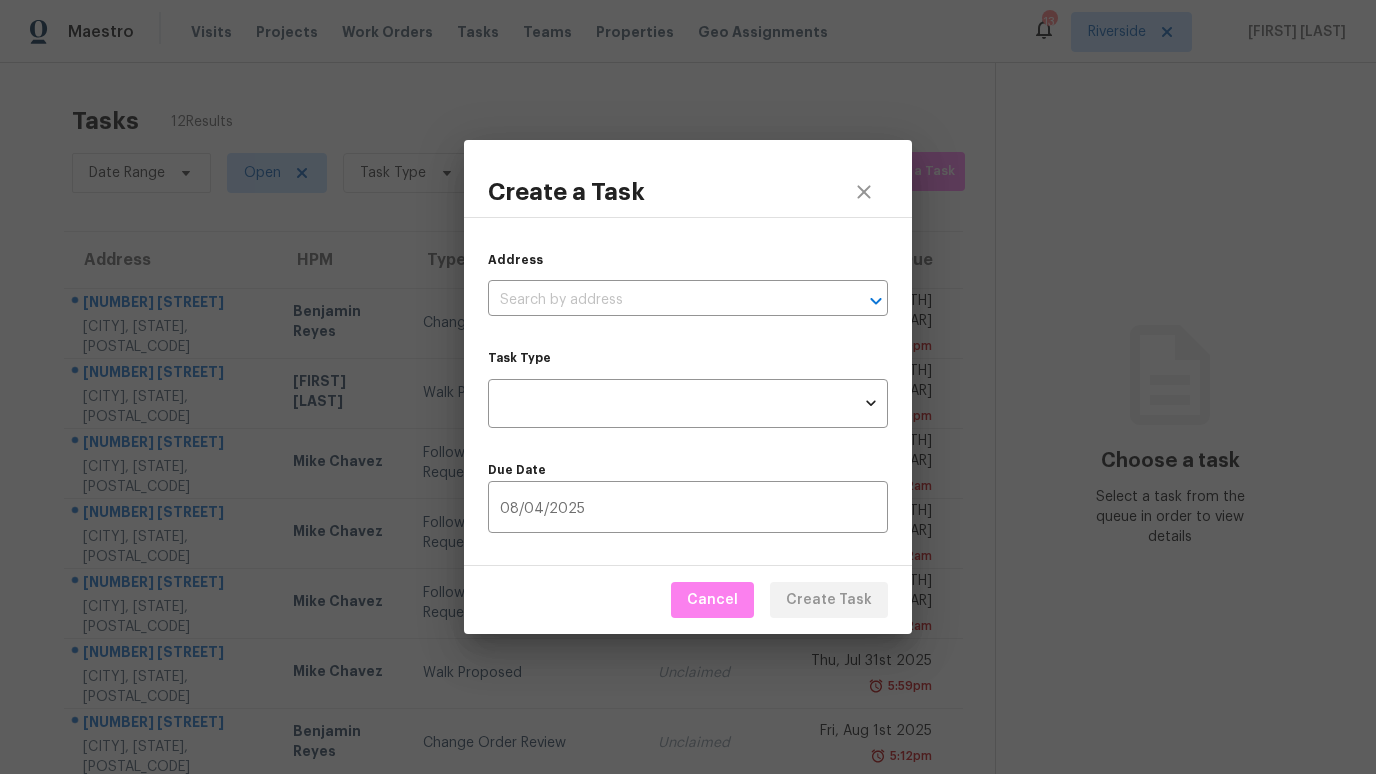 click on "Maestro Visits Projects Work Orders Tasks Teams Properties Geo Assignments 13 Riverside [FIRST] [LAST] Tasks 12  Results Date Range Open Task Type Assignee ​ Create a Task Address [NUMBER] [STREET]   [CITY], [STATE], [POSTAL_CODE] [FIRST] [LAST] Change Order Review Unclaimed [DAY], [MONTH] [DAY_NUM] [YEAR] [TIME] 15181 Grand Ave   [CITY], [STATE], [POSTAL_CODE] [FIRST] [LAST] Walk Proposed Unclaimed [DAY], [MONTH] [DAY_NUM] [YEAR] [TIME] 5791 Dogwood St   [CITY], [STATE], [POSTAL_CODE] [FIRST] [LAST] Followup Specialty Inspection Requested Unclaimed [DAY], [MONTH] [DAY_NUM] [YEAR] [TIME] 5791 Dogwood St   [CITY], [STATE], [POSTAL_CODE] [FIRST] [LAST] Followup Specialty Inspection Requested Unclaimed [DAY], [MONTH] [DAY_NUM] [YEAR] [TIME] 5791 Dogwood St   [CITY], [STATE], [POSTAL_CODE] [FIRST] [LAST] Followup Specialty Inspection Requested Unclaimed [DAY], [MONTH] [DAY_NUM] [YEAR] [TIME] 5791 Dogwood St   [CITY], [STATE], [POSTAL_CODE] [FIRST] [LAST] Walk Proposed Unclaimed [DAY], [MONTH] [DAY_NUM] [YEAR] [TIME] [NUMBER] [STREET]   [CITY], [STATE], [POSTAL_CODE] [FIRST] [LAST] Change Order Review Unclaimed [TIME]" at bounding box center (688, 387) 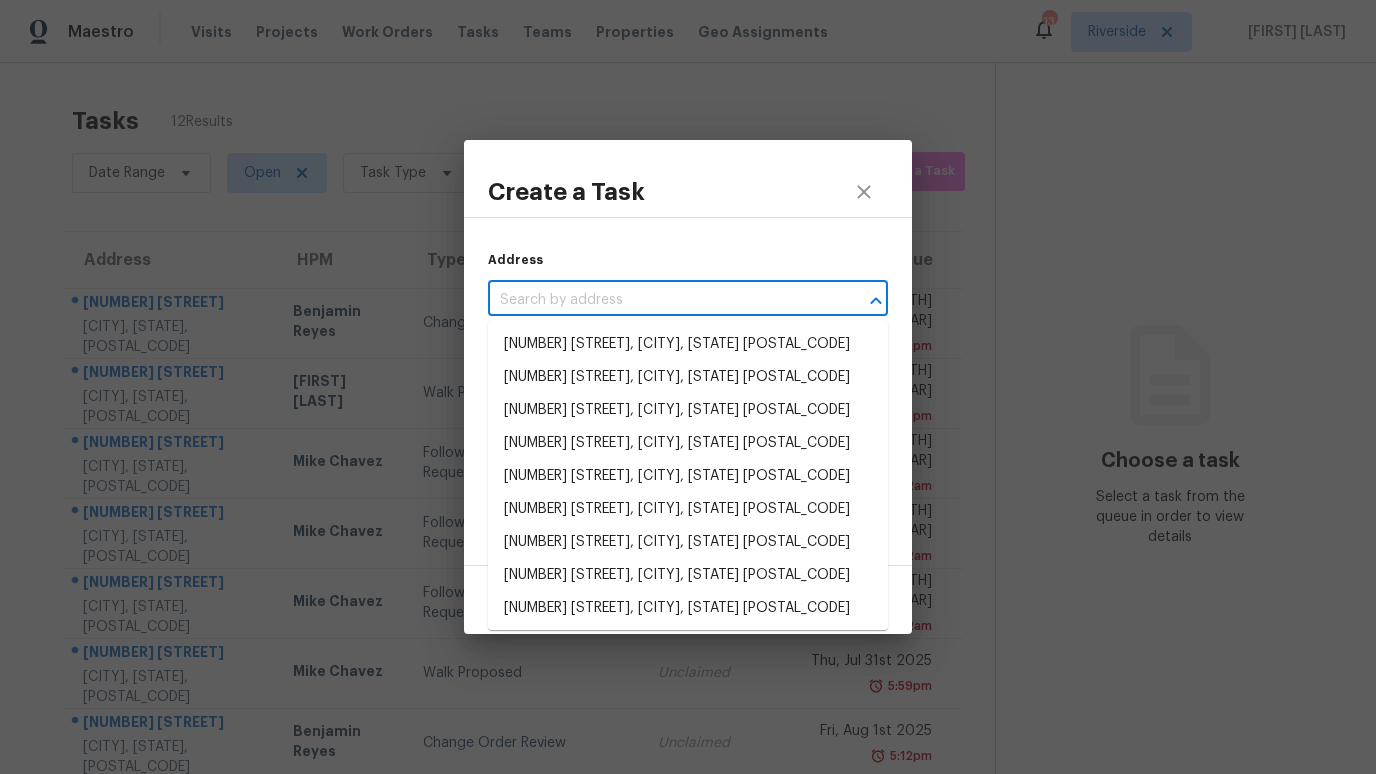 click at bounding box center [660, 300] 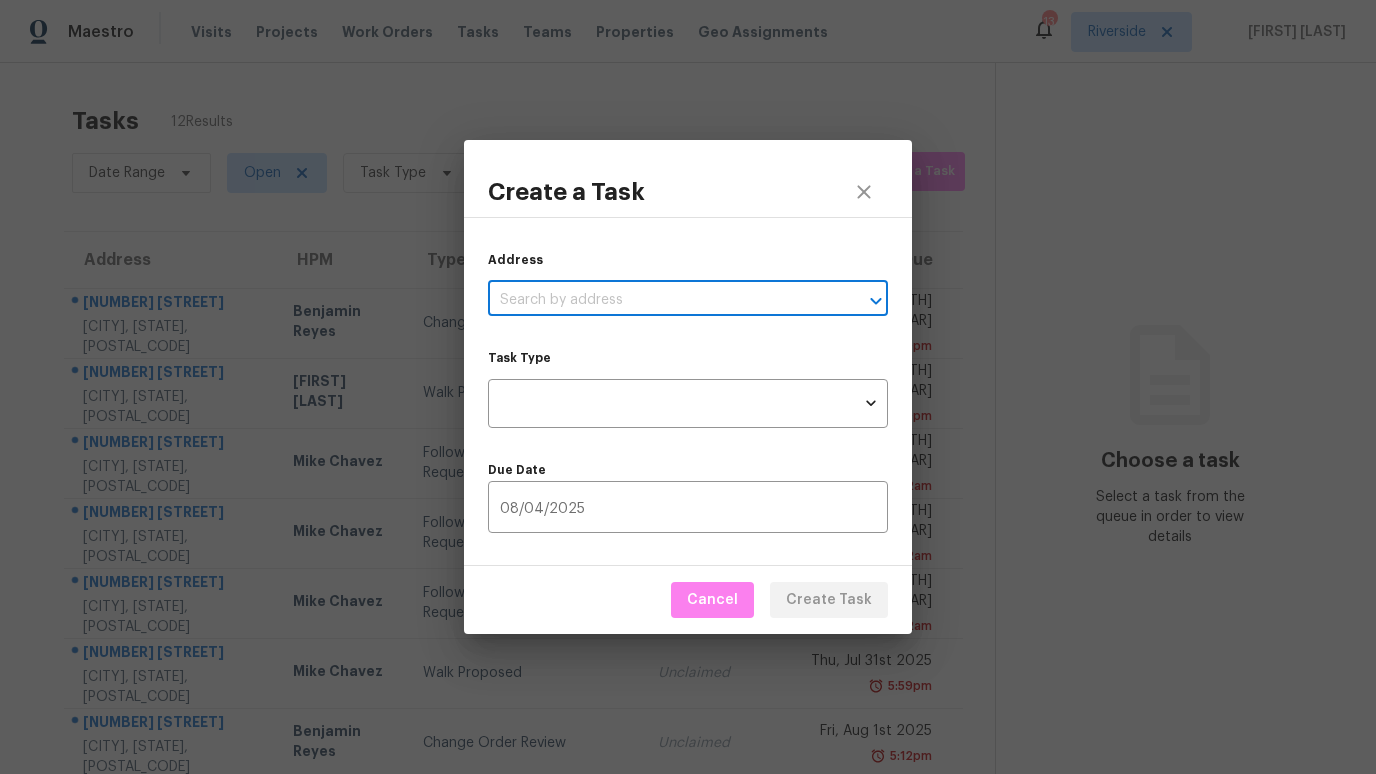 paste on "[NUMBER] [STREET], [CITY], [STATE] [POSTAL_CODE]" 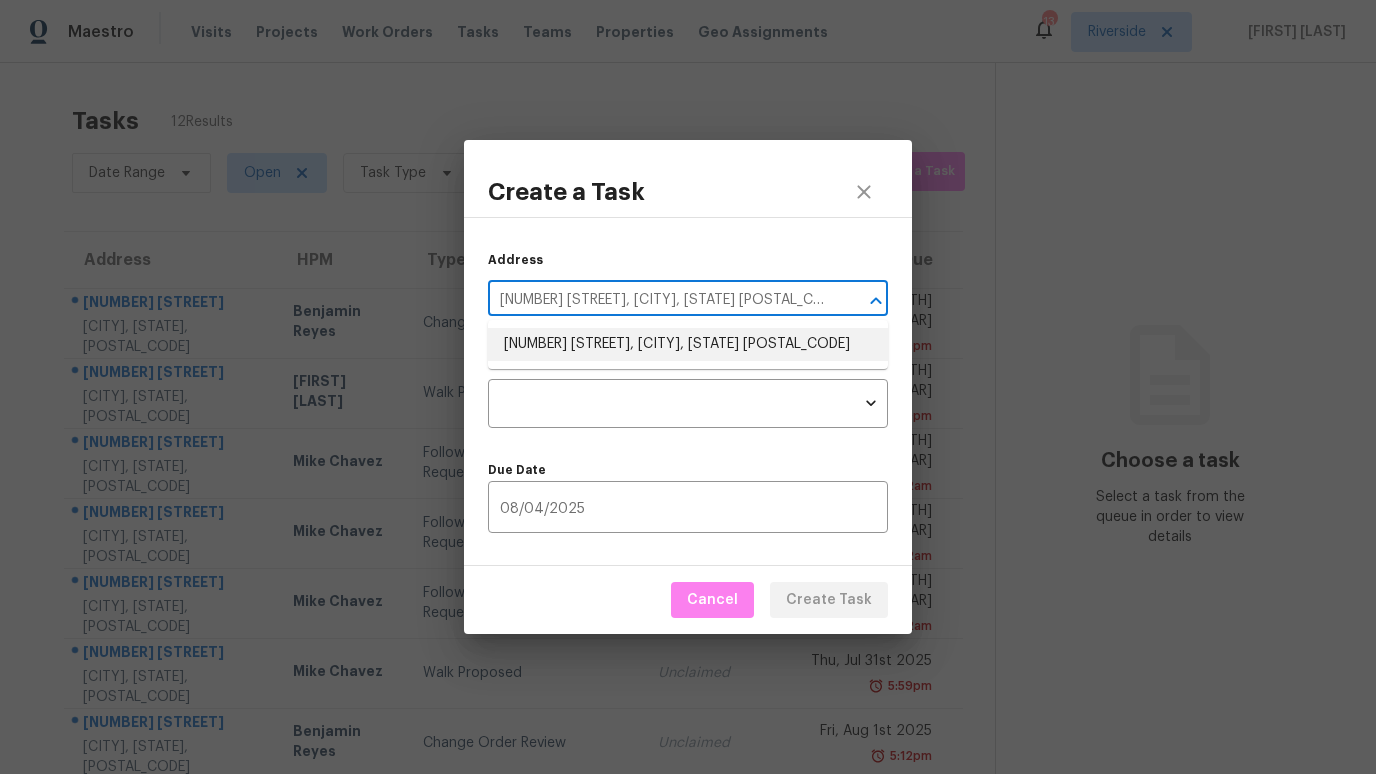 click on "[NUMBER] [STREET], [CITY], [STATE] [POSTAL_CODE]" at bounding box center [688, 344] 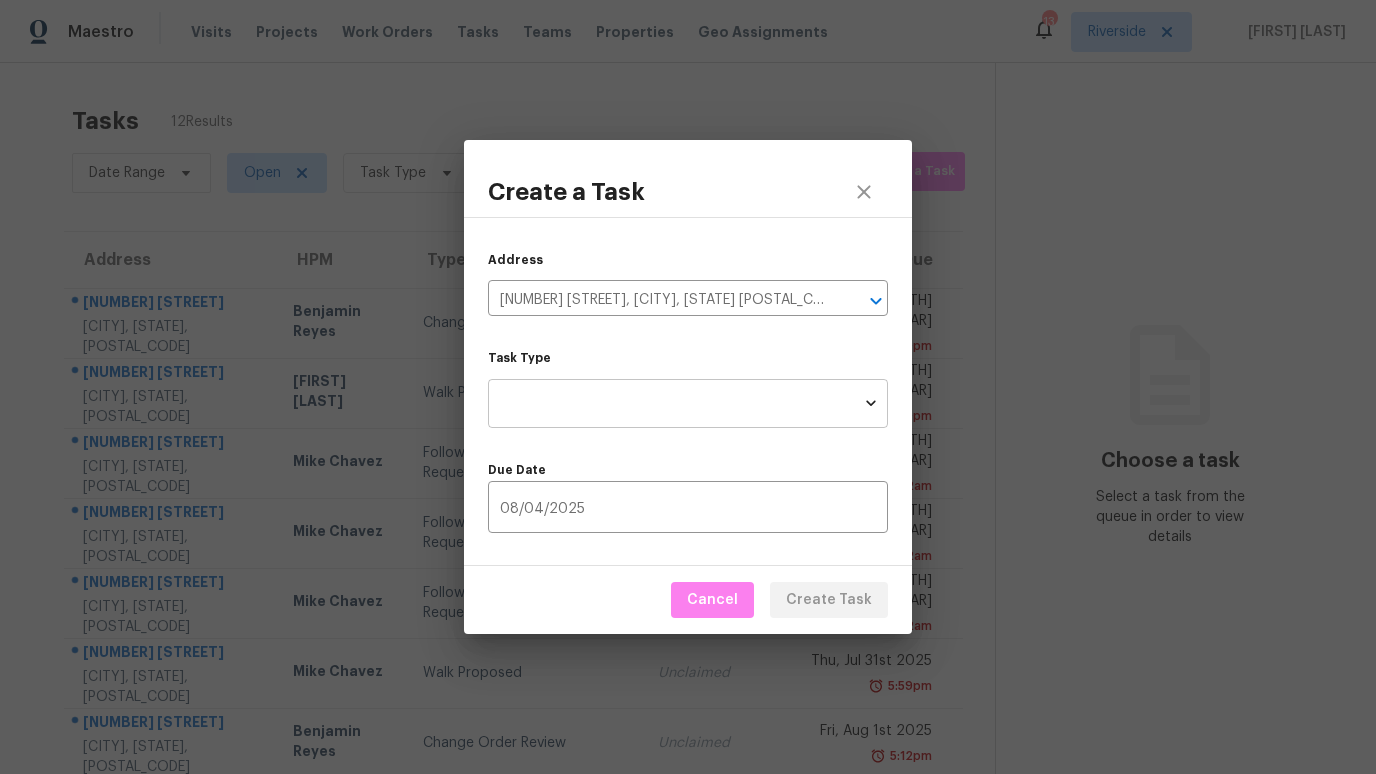click on "Maestro Visits Projects Work Orders Tasks Teams Properties Geo Assignments 13 Riverside [FIRST] [LAST] Tasks 12  Results Date Range Open Task Type Assignee ​ Create a Task Address [NUMBER] [STREET]   [CITY], [STATE], [POSTAL_CODE] [FIRST] [LAST] Change Order Review Unclaimed [DAY], [MONTH] [DAY_NUM] [YEAR] [TIME] 15181 Grand Ave   [CITY], [STATE], [POSTAL_CODE] [FIRST] [LAST] Walk Proposed Unclaimed [DAY], [MONTH] [DAY_NUM] [YEAR] [TIME] 5791 Dogwood St   [CITY], [STATE], [POSTAL_CODE] [FIRST] [LAST] Followup Specialty Inspection Requested Unclaimed [DAY], [MONTH] [DAY_NUM] [YEAR] [TIME] 5791 Dogwood St   [CITY], [STATE], [POSTAL_CODE] [FIRST] [LAST] Followup Specialty Inspection Requested Unclaimed [DAY], [MONTH] [DAY_NUM] [YEAR] [TIME] 5791 Dogwood St   [CITY], [STATE], [POSTAL_CODE] [FIRST] [LAST] Followup Specialty Inspection Requested Unclaimed [DAY], [MONTH] [DAY_NUM] [YEAR] [TIME] 5791 Dogwood St   [CITY], [STATE], [POSTAL_CODE] [FIRST] [LAST] Walk Proposed Unclaimed [DAY], [MONTH] [DAY_NUM] [YEAR] [TIME] [NUMBER] [STREET]   [CITY], [STATE], [POSTAL_CODE] [FIRST] [LAST] Change Order Review Unclaimed [TIME]" at bounding box center [688, 387] 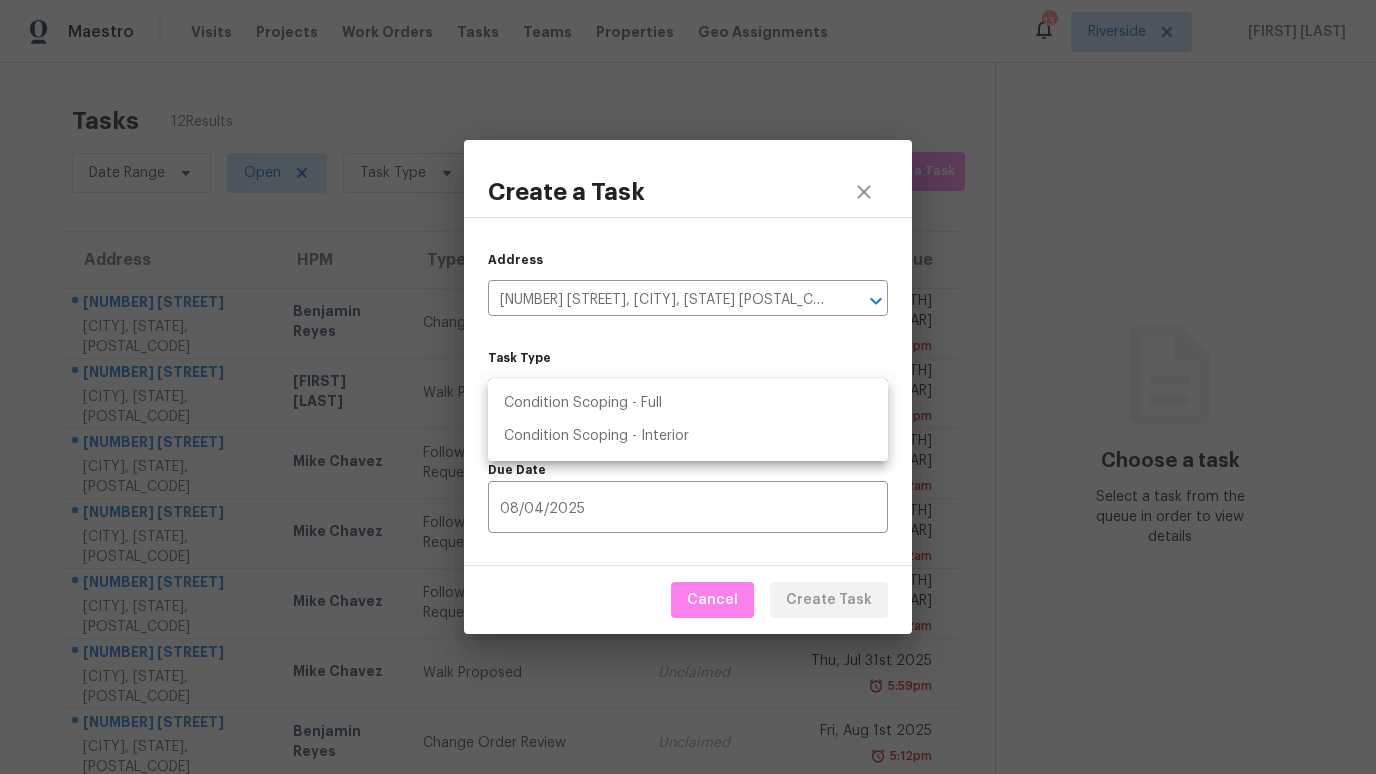 click on "Condition Scoping - Full" at bounding box center (688, 403) 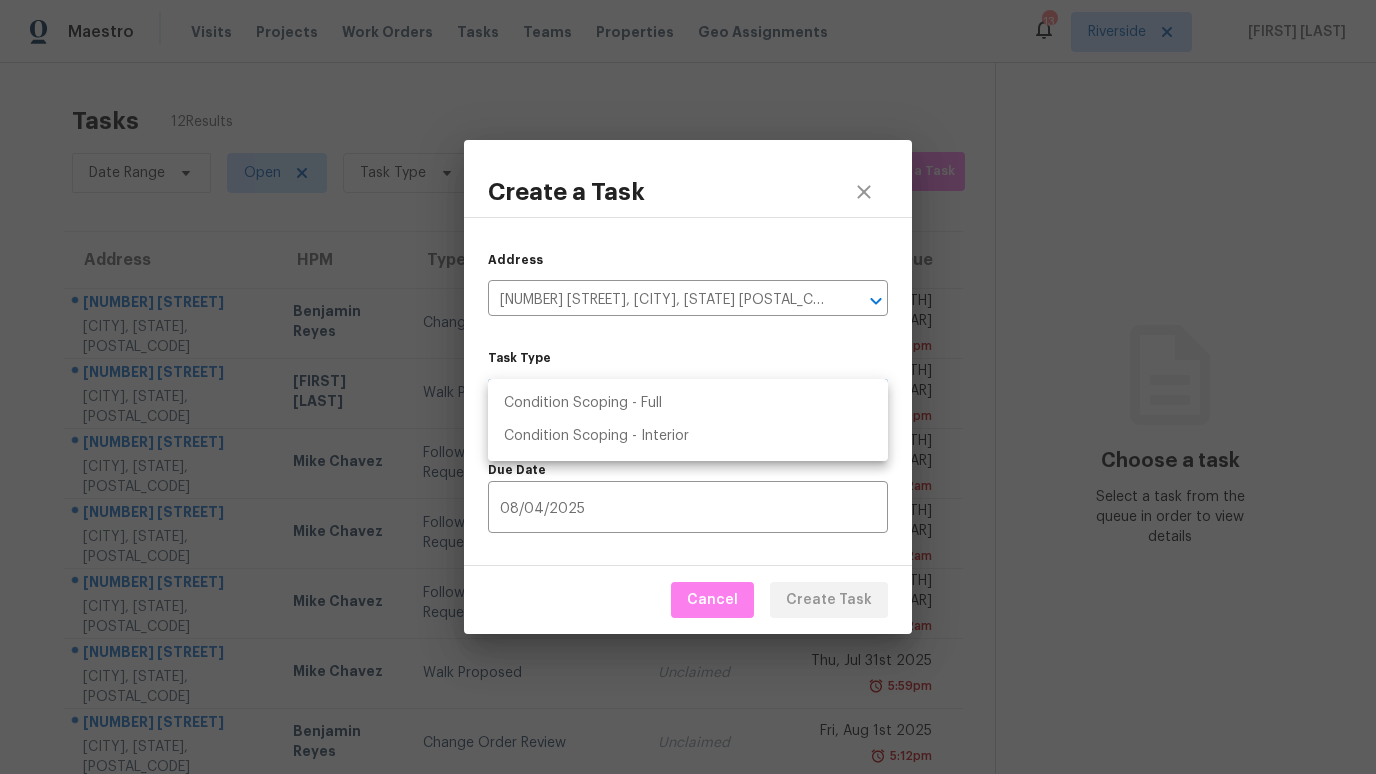 type on "virtual_full_assessment" 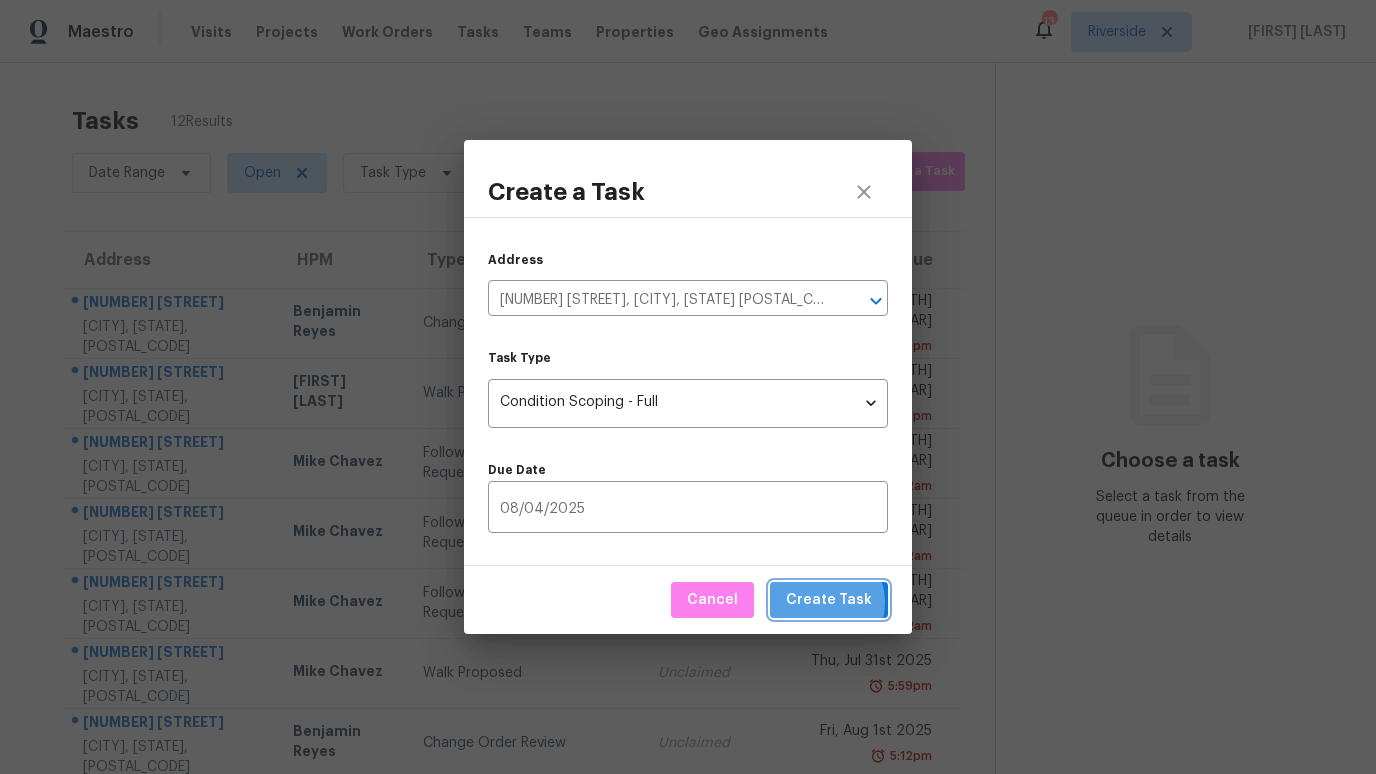 click on "Create Task" at bounding box center (829, 600) 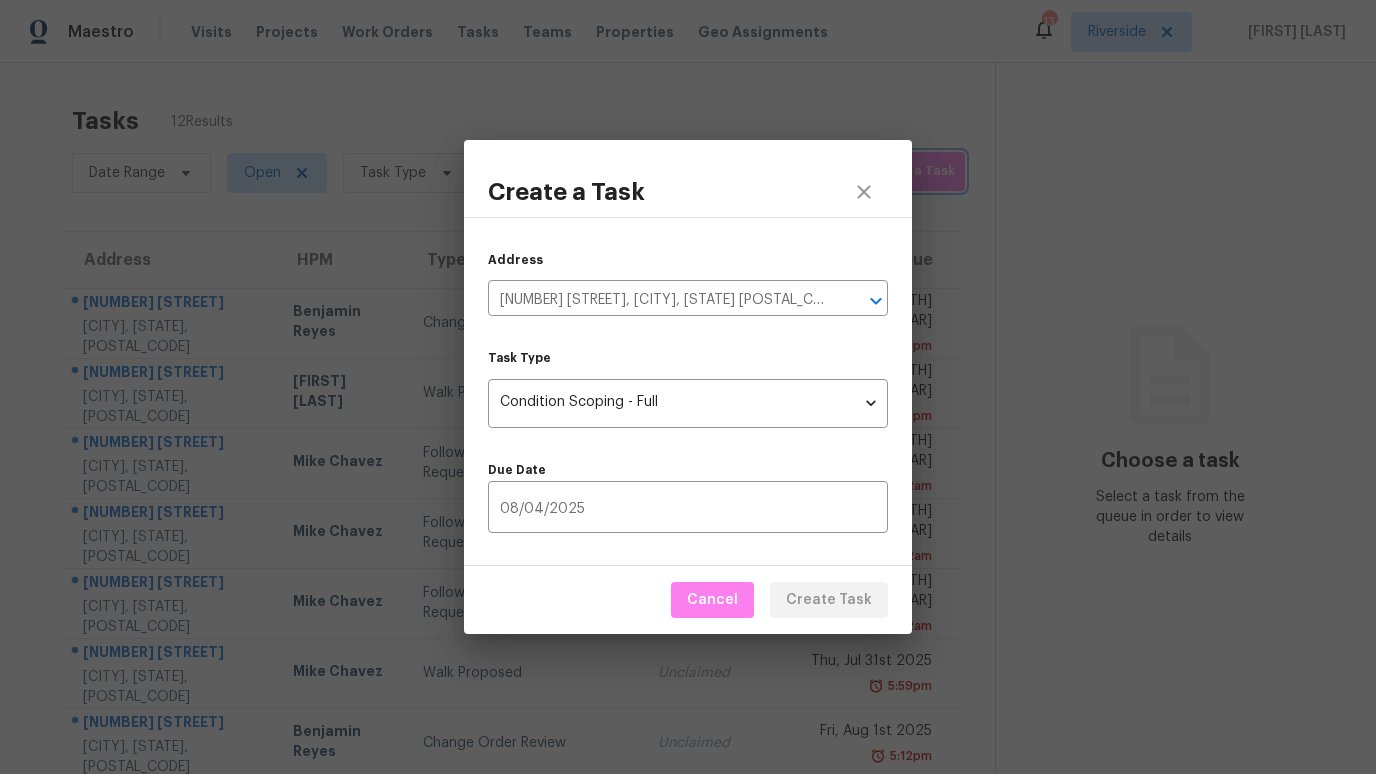 type 